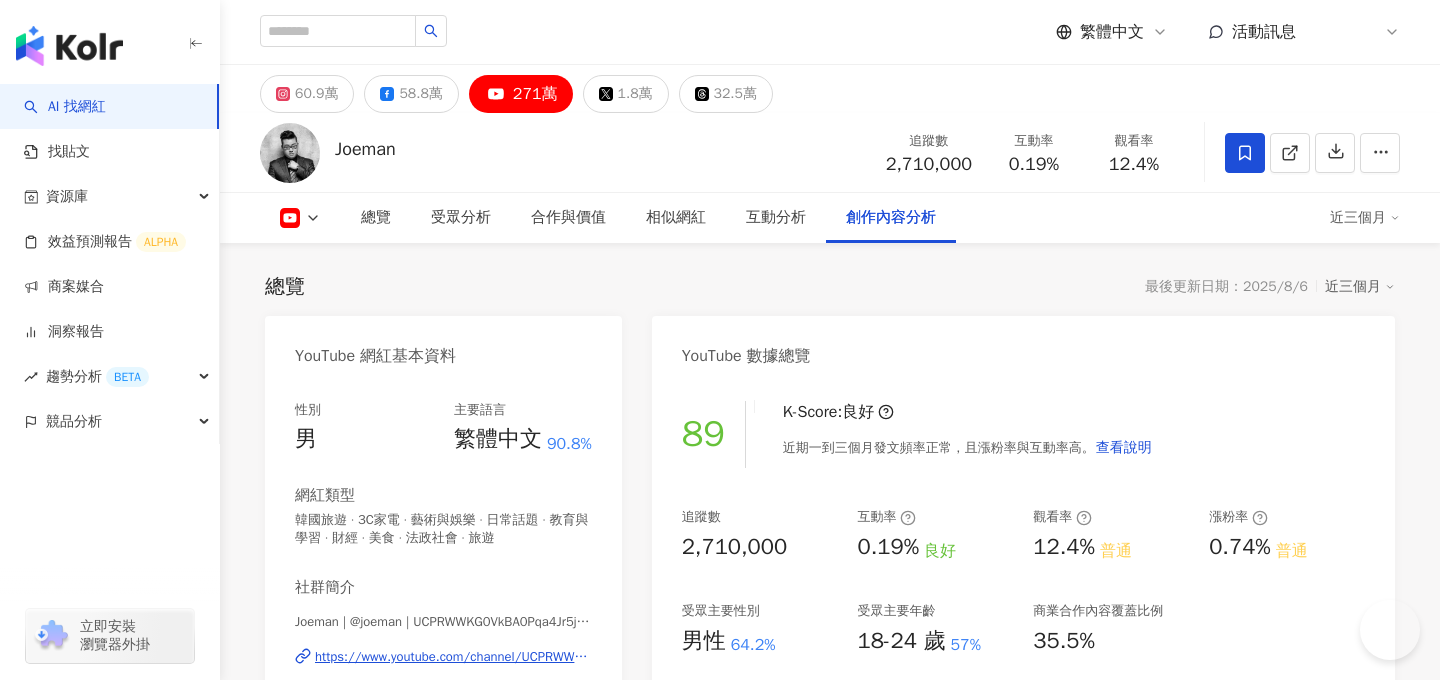 scroll, scrollTop: 5486, scrollLeft: 0, axis: vertical 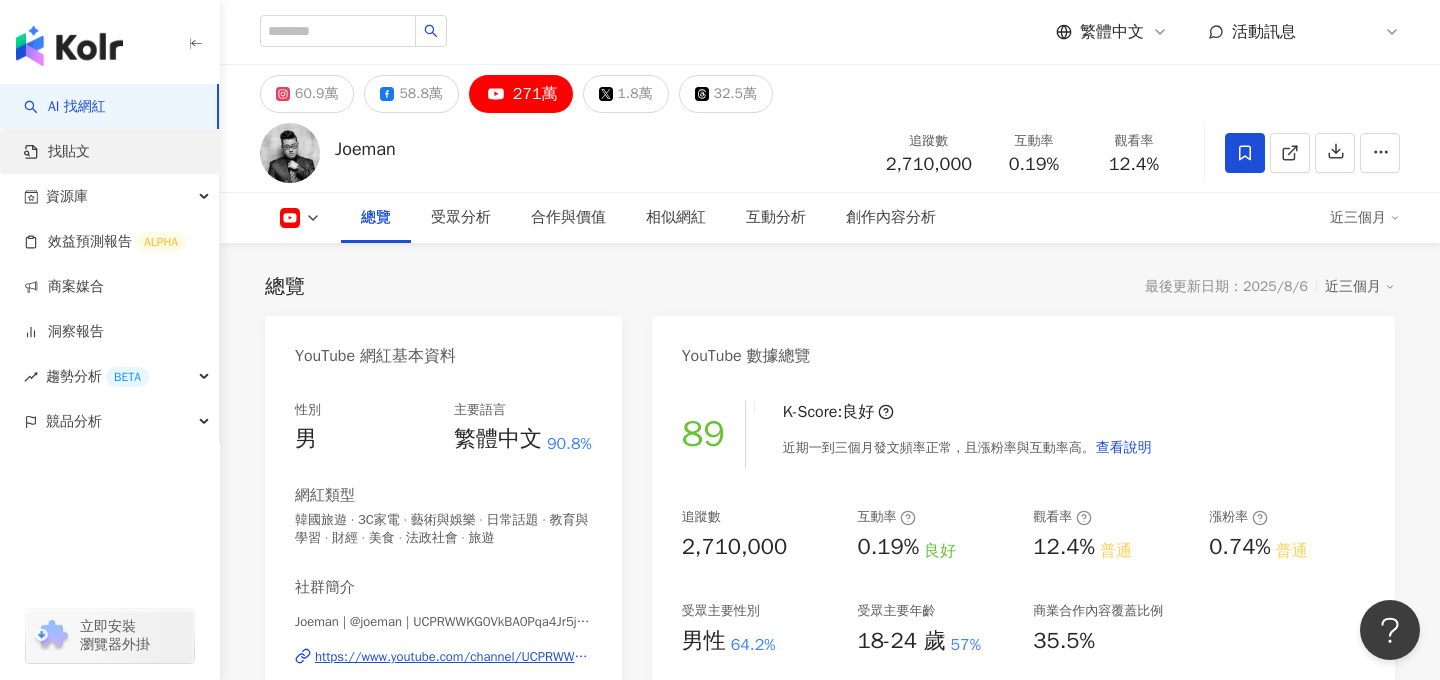 click on "找貼文" at bounding box center (57, 152) 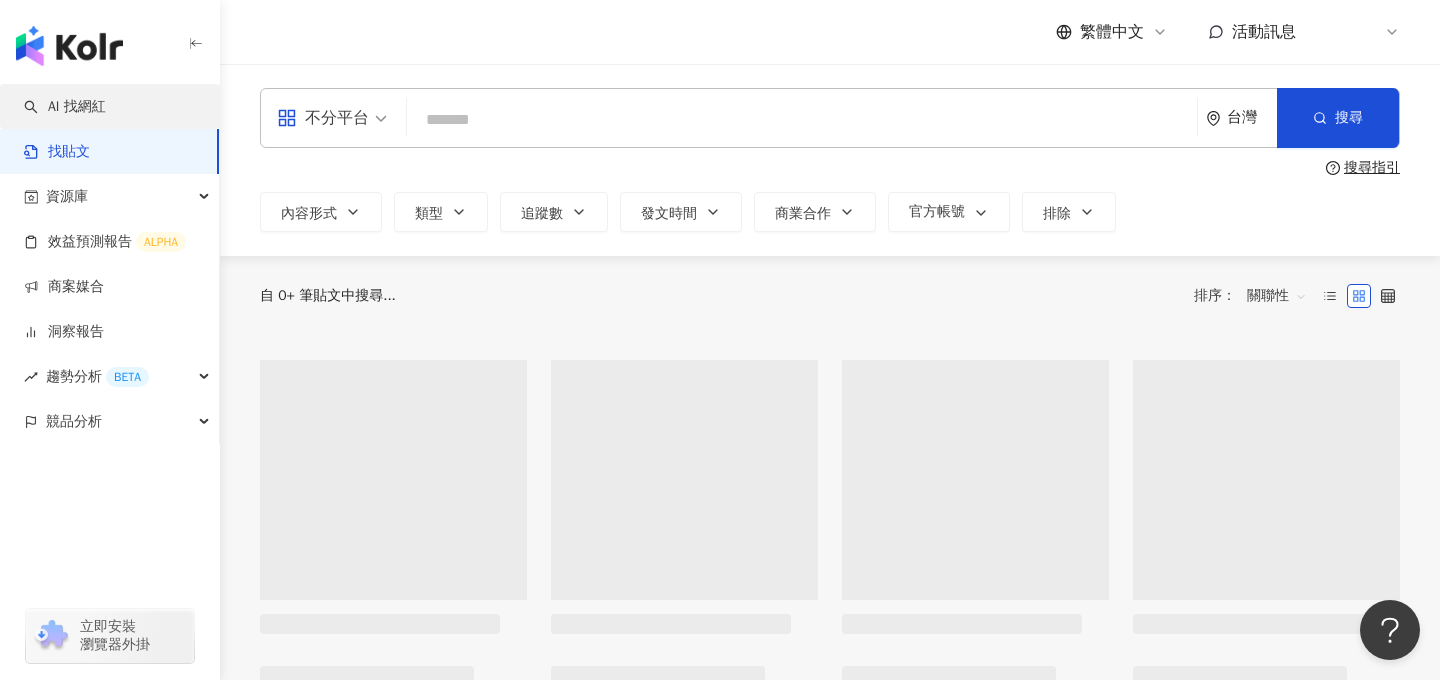click on "AI 找網紅" at bounding box center [65, 107] 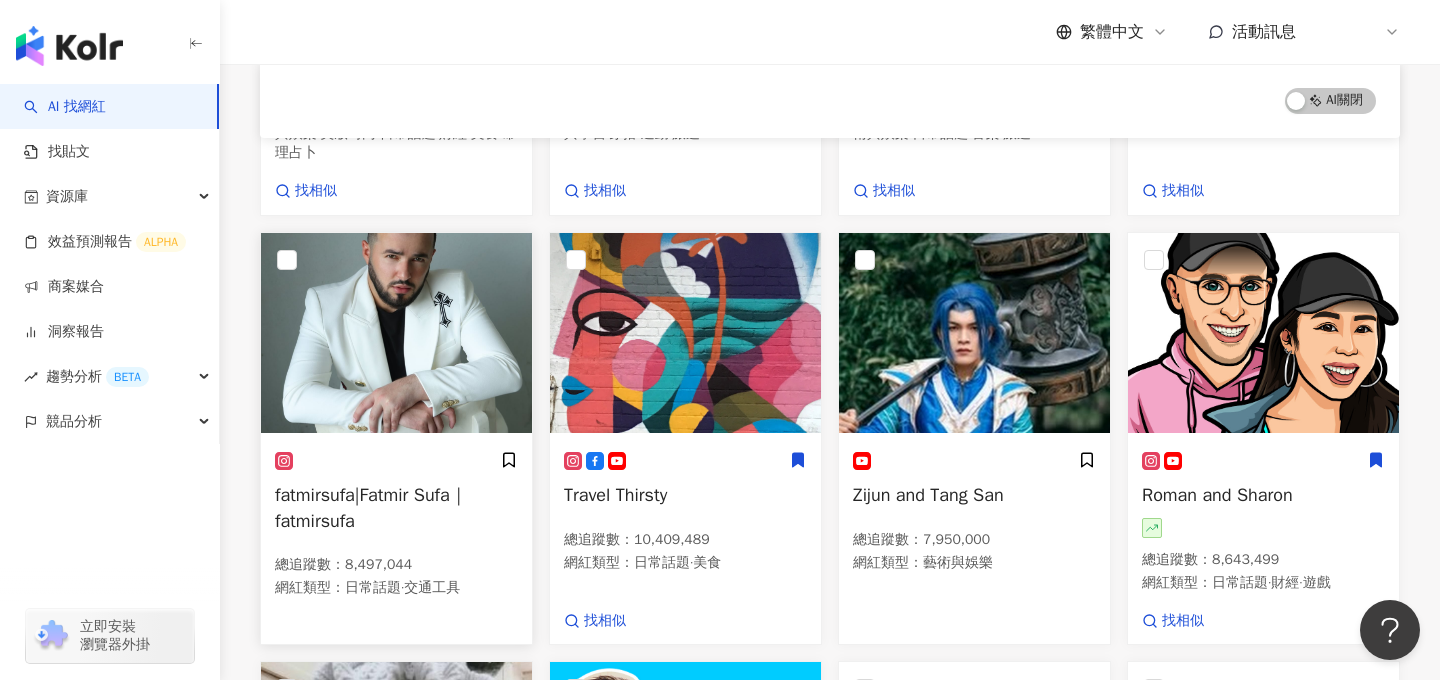 scroll, scrollTop: 0, scrollLeft: 0, axis: both 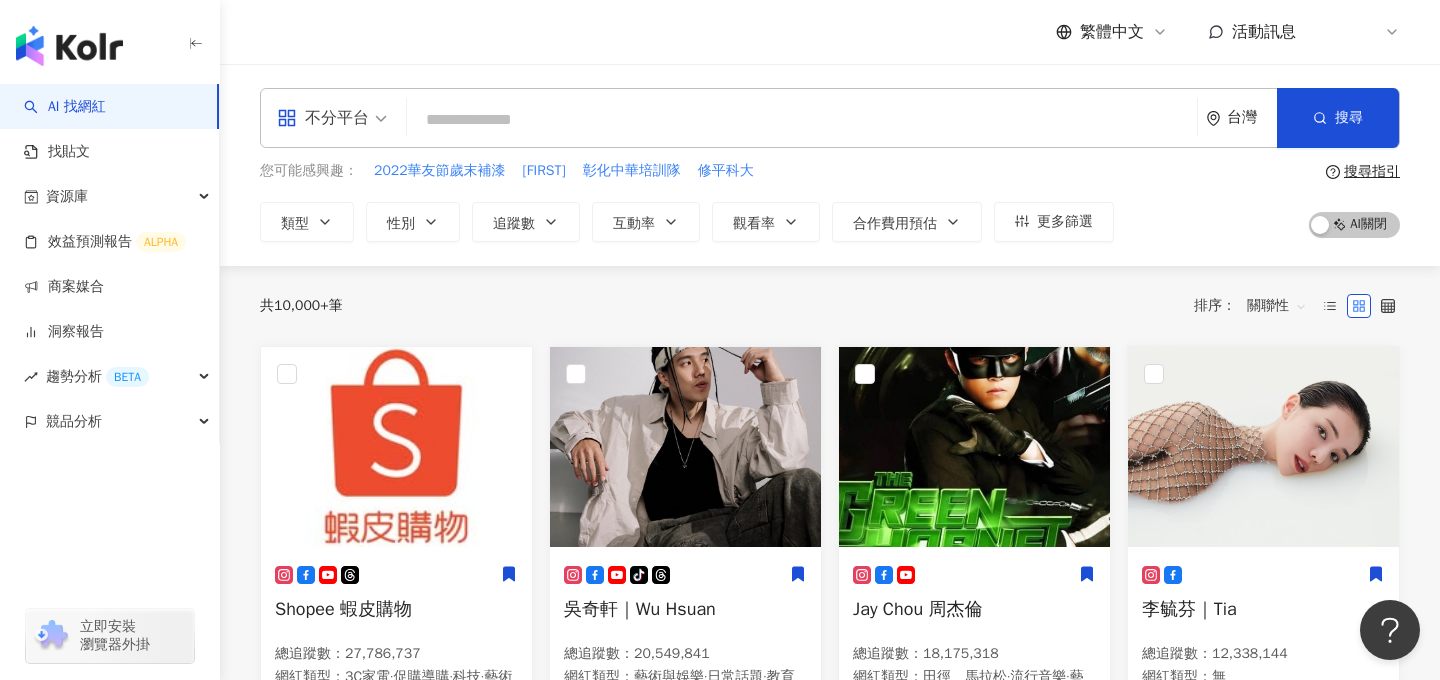 click at bounding box center (802, 120) 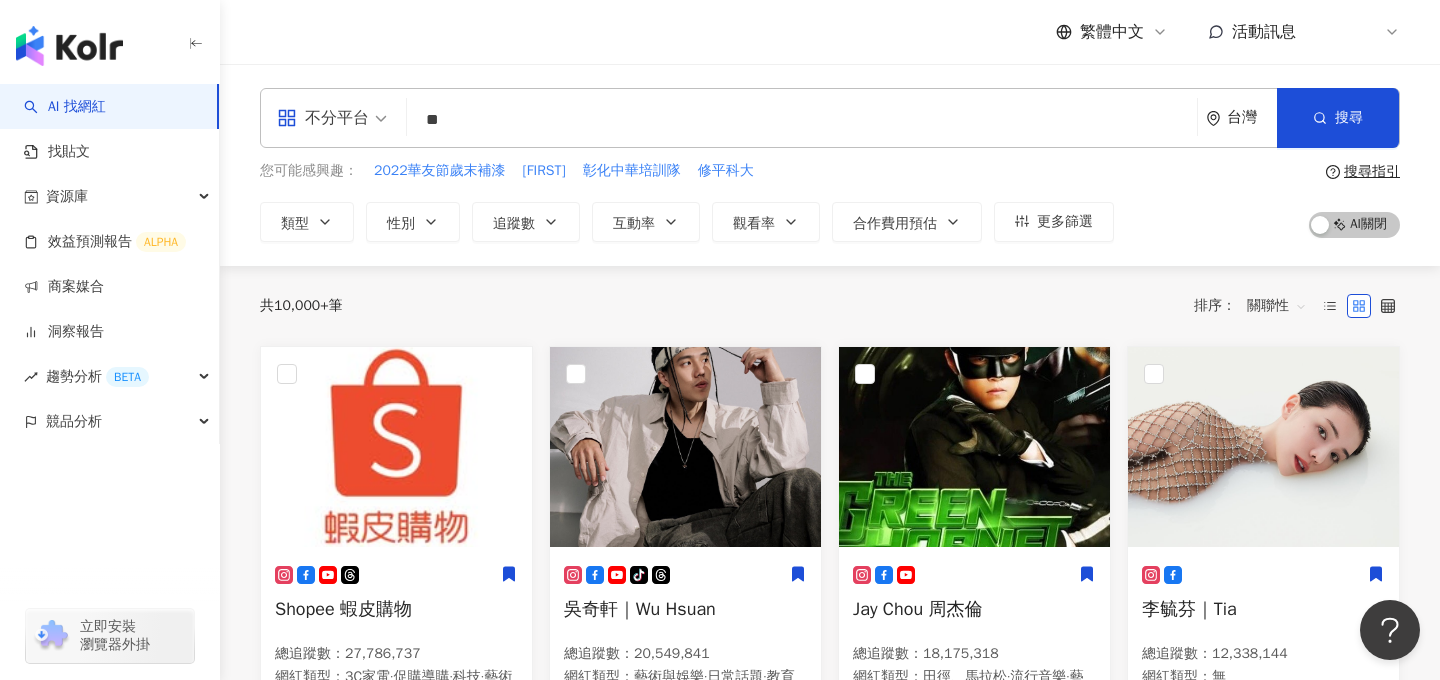 type on "*" 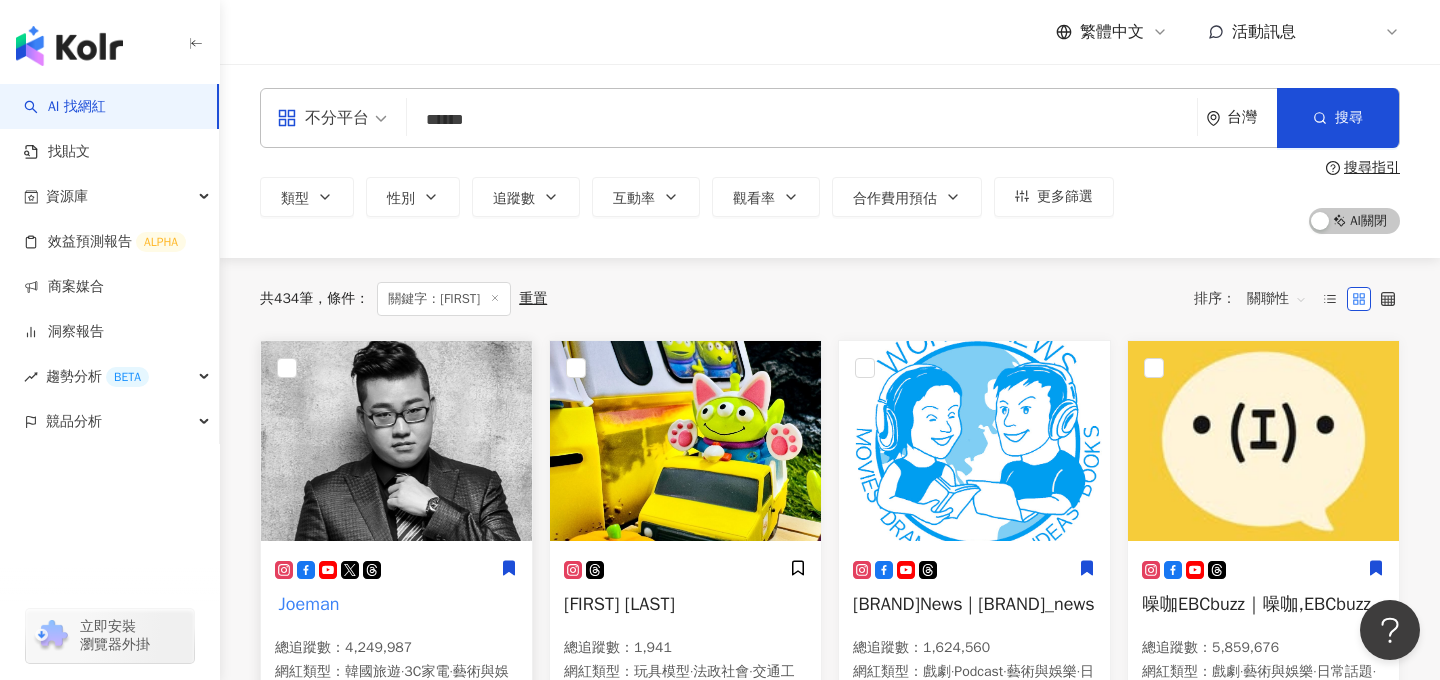 type on "******" 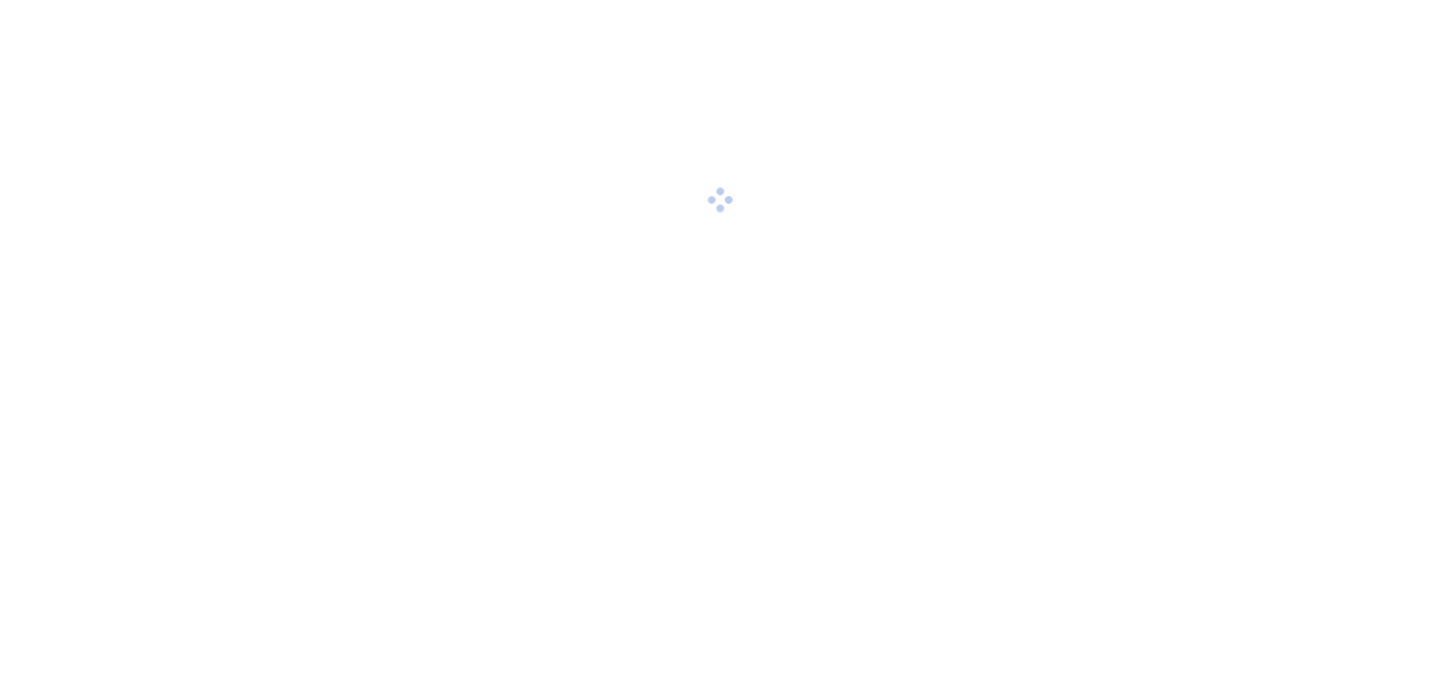 scroll, scrollTop: 0, scrollLeft: 0, axis: both 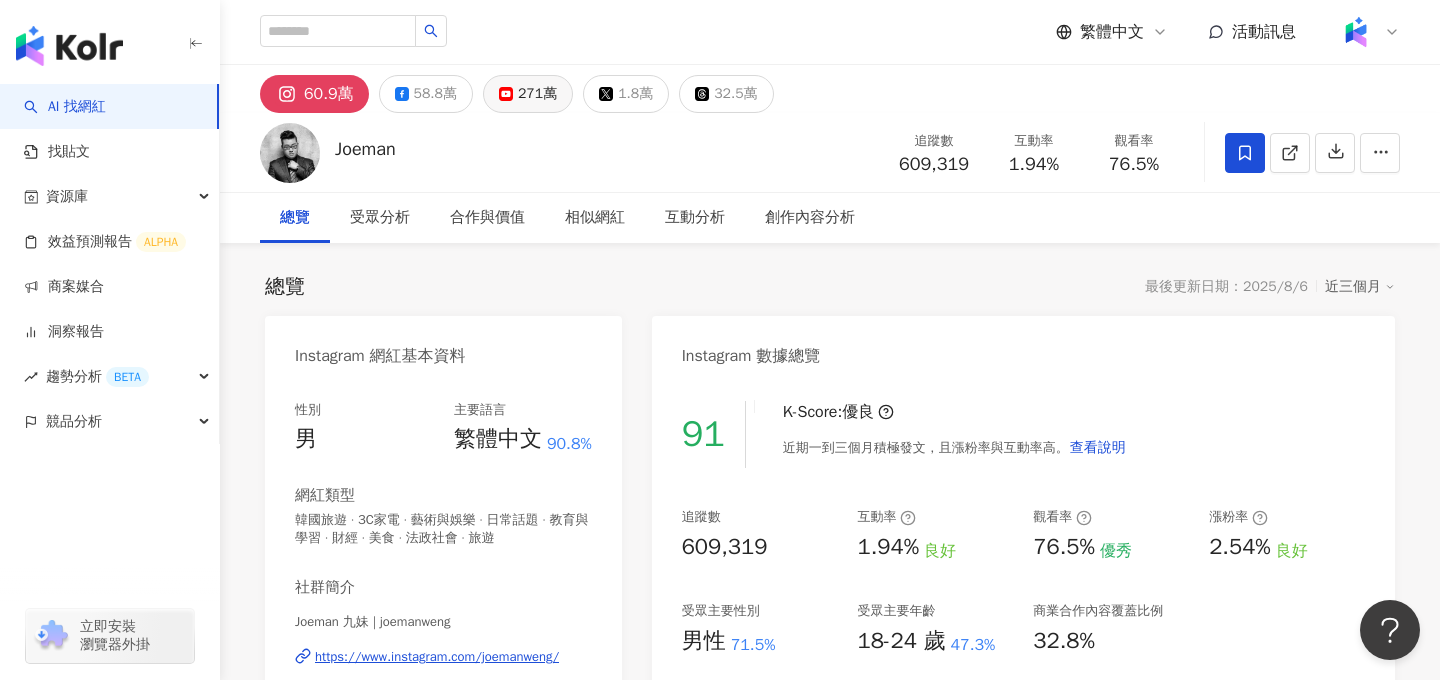 click on "271萬" at bounding box center [537, 94] 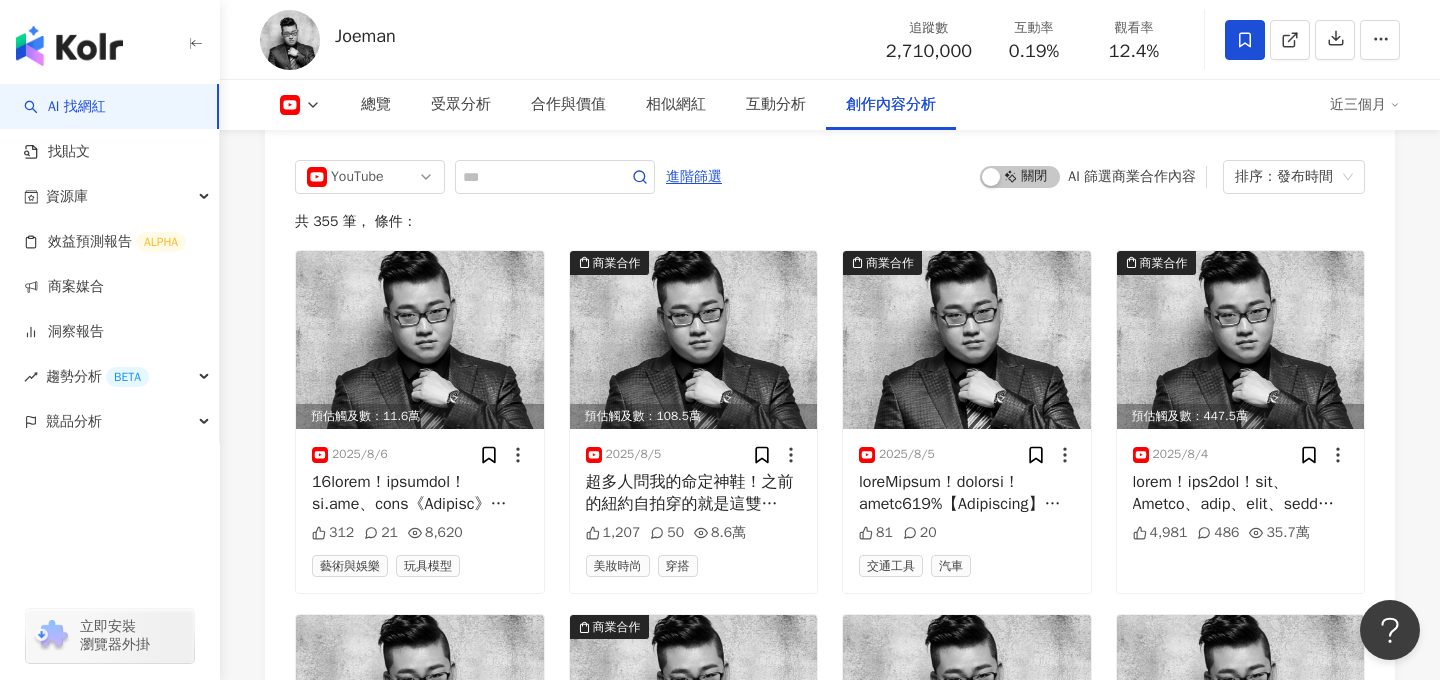 scroll, scrollTop: 5521, scrollLeft: 0, axis: vertical 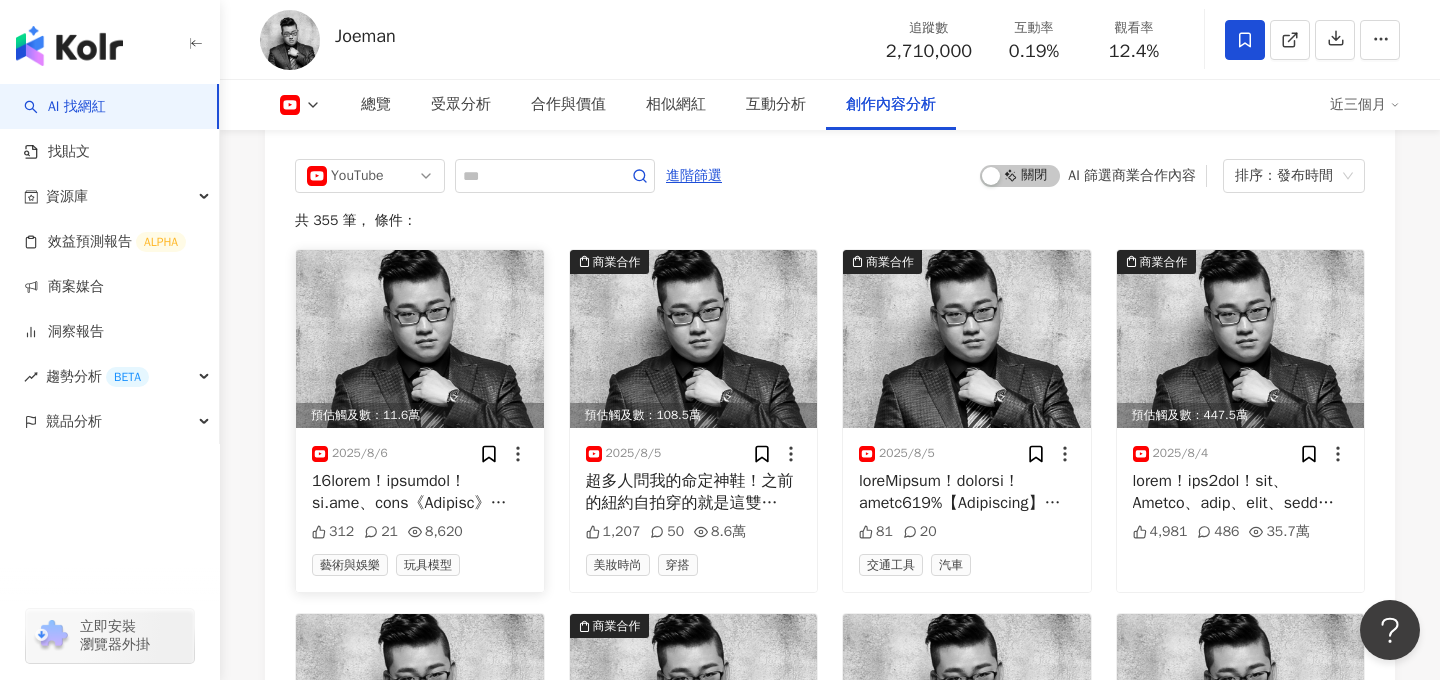 click at bounding box center (420, 492) 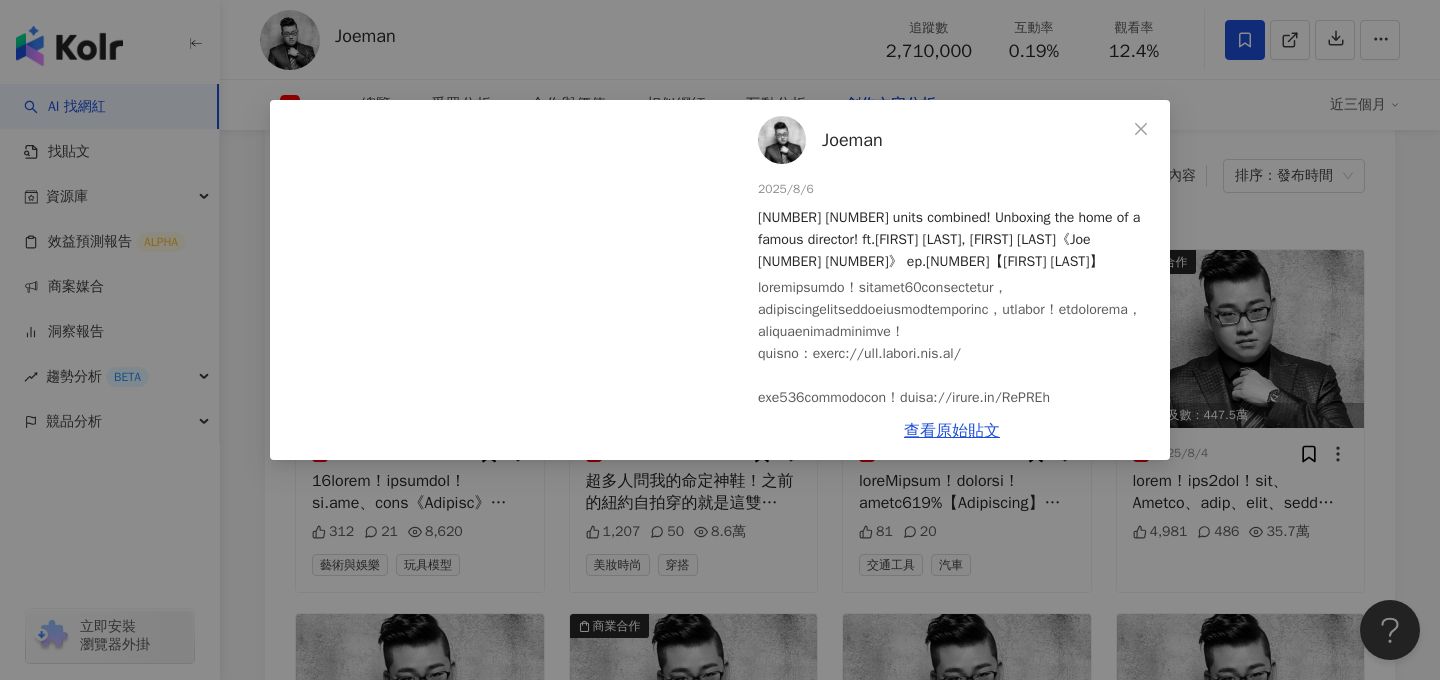click on "[FIRST] [LAST] [YEAR]/[MONTH]/[DAY] [NUMBER] [NUMBER] [NUMBER]! [FIRST] [LAST] [NUMBER] [NUMBER]! ft.[FIRST] [LAST], [FIRST] [LAST]《Joe [NUMBER] [NUMBER]》 ep.[NUMBER]【[FIRST] [LAST]】 [NUMBER] [NUMBER] [NUMBER] [NUMBER] [NUMBER]" at bounding box center (720, 340) 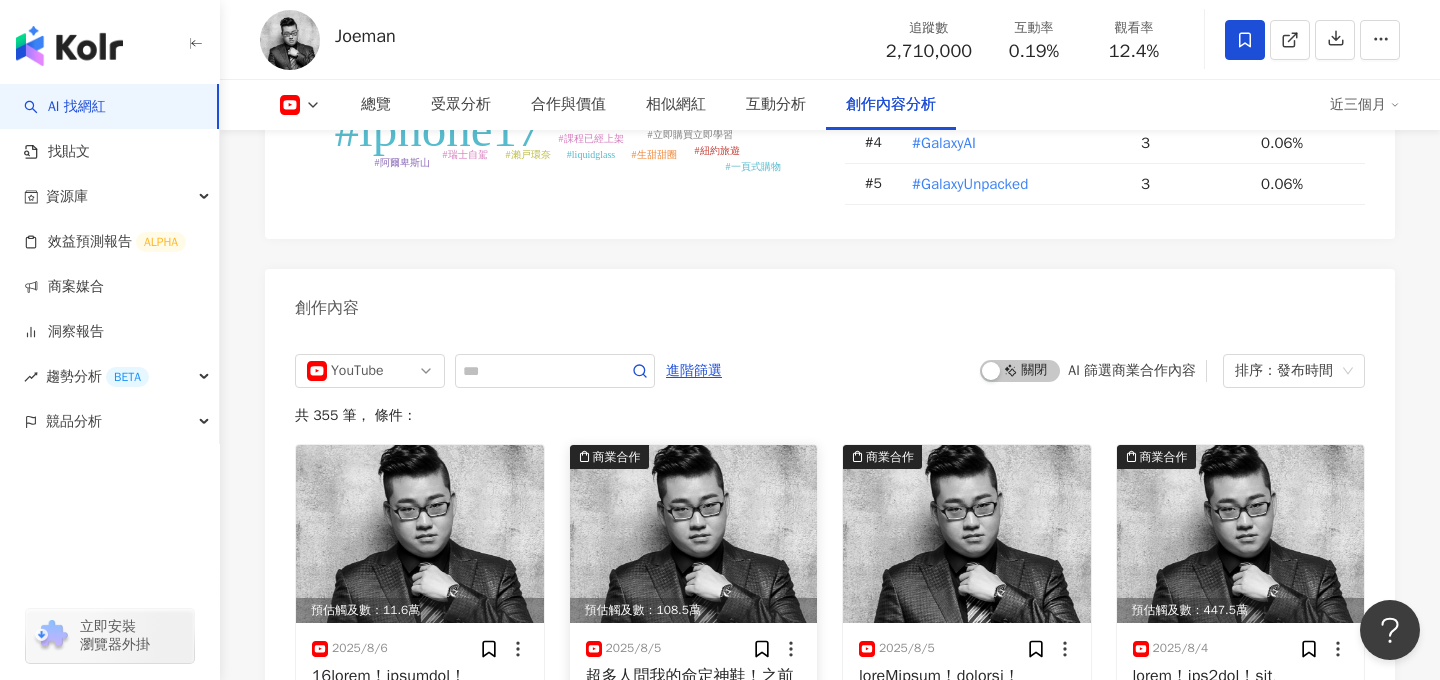 scroll, scrollTop: 5329, scrollLeft: 0, axis: vertical 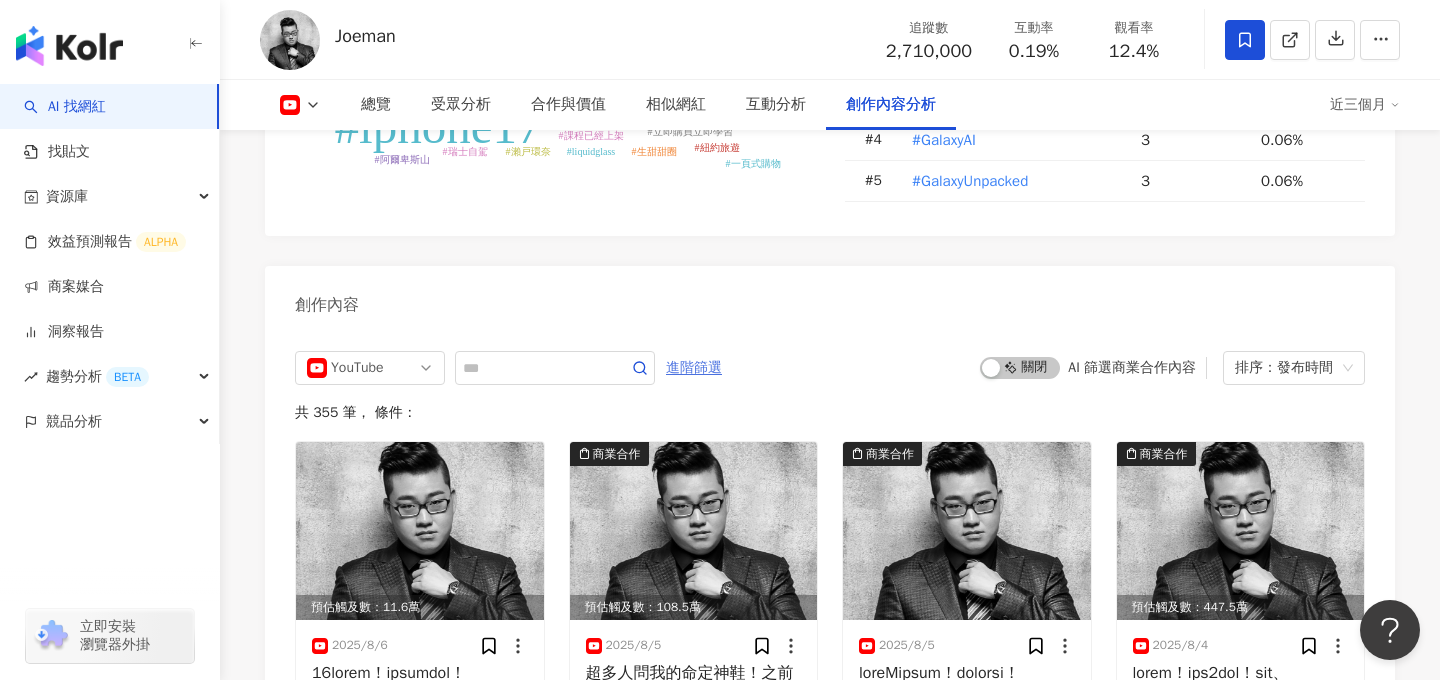 click on "進階篩選" at bounding box center (694, 368) 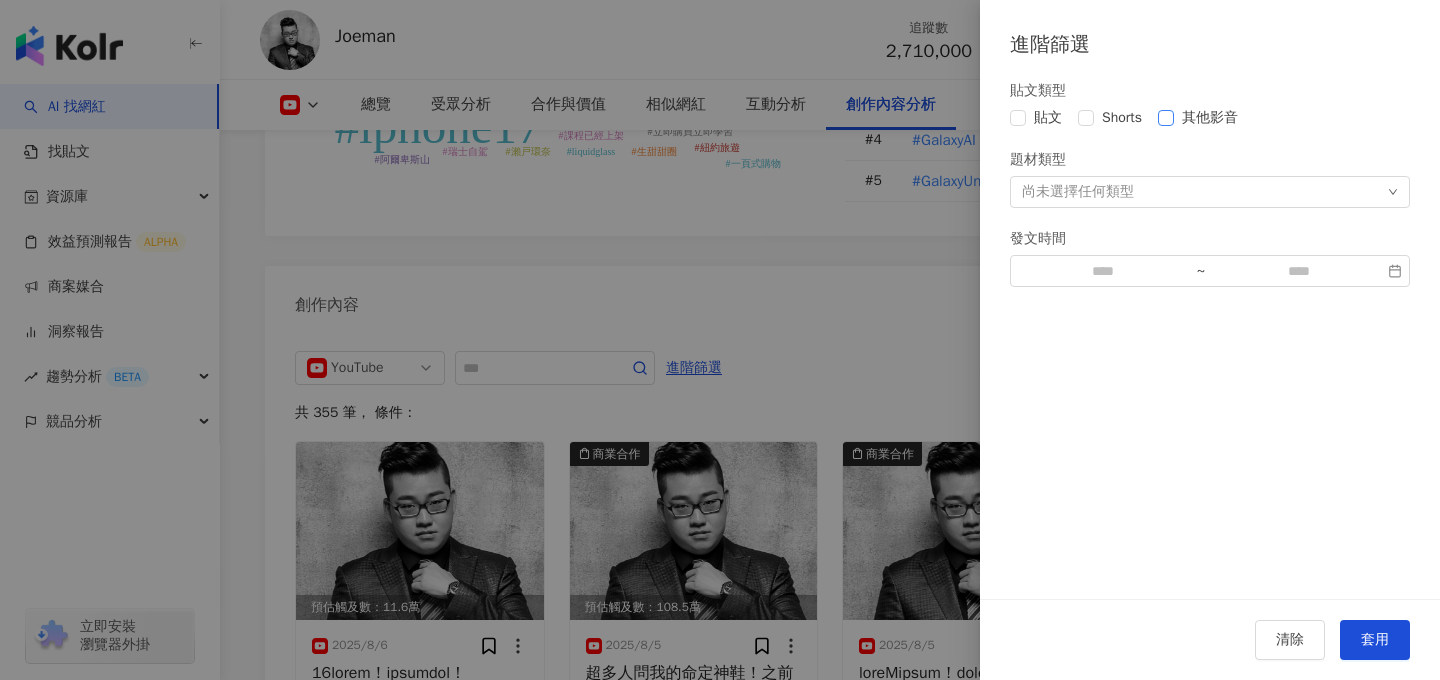 click on "其他影音" at bounding box center (1210, 118) 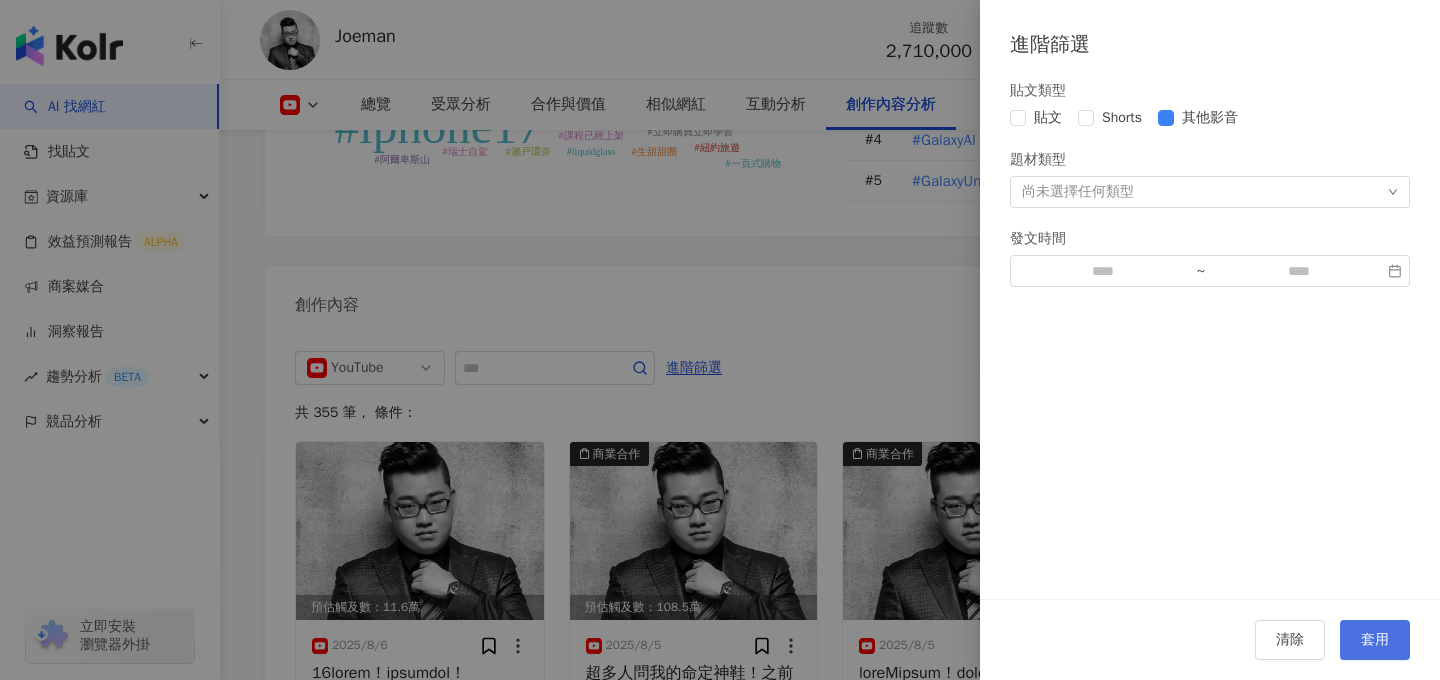 click on "套用" at bounding box center (1375, 640) 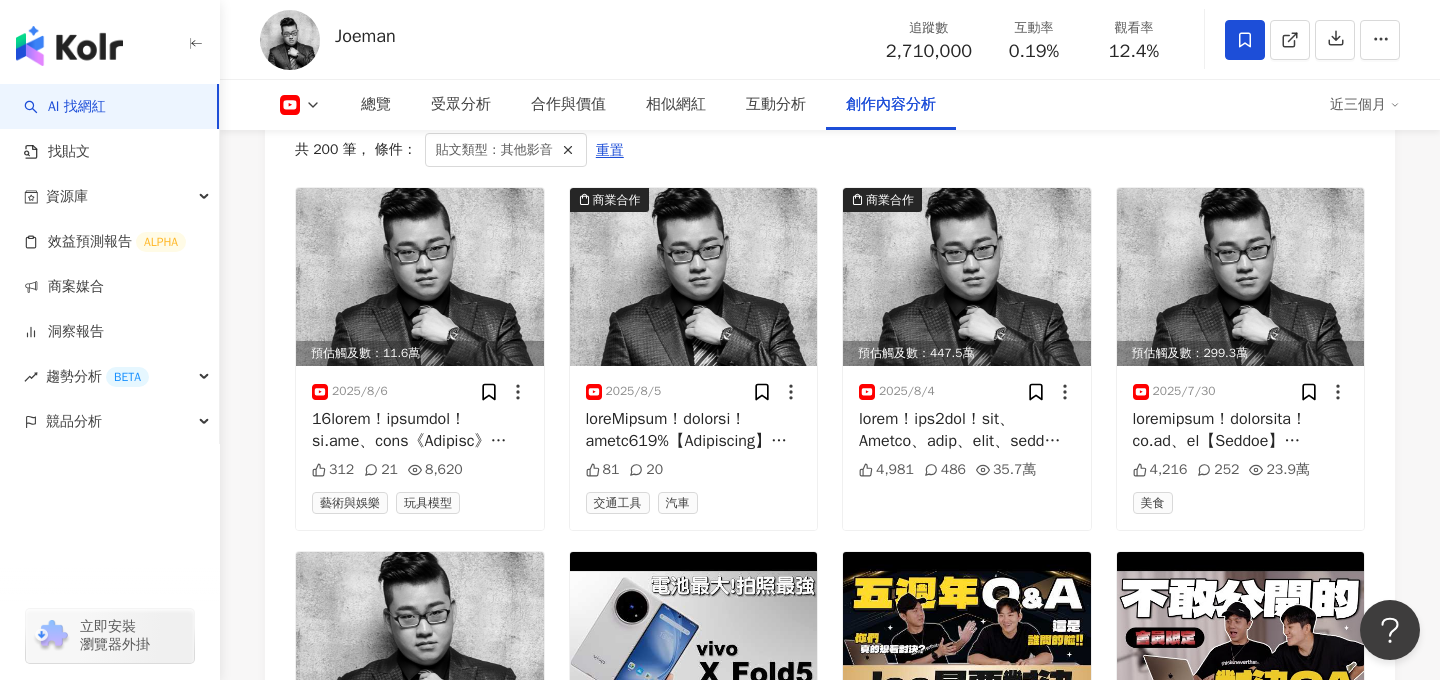 scroll, scrollTop: 5603, scrollLeft: 0, axis: vertical 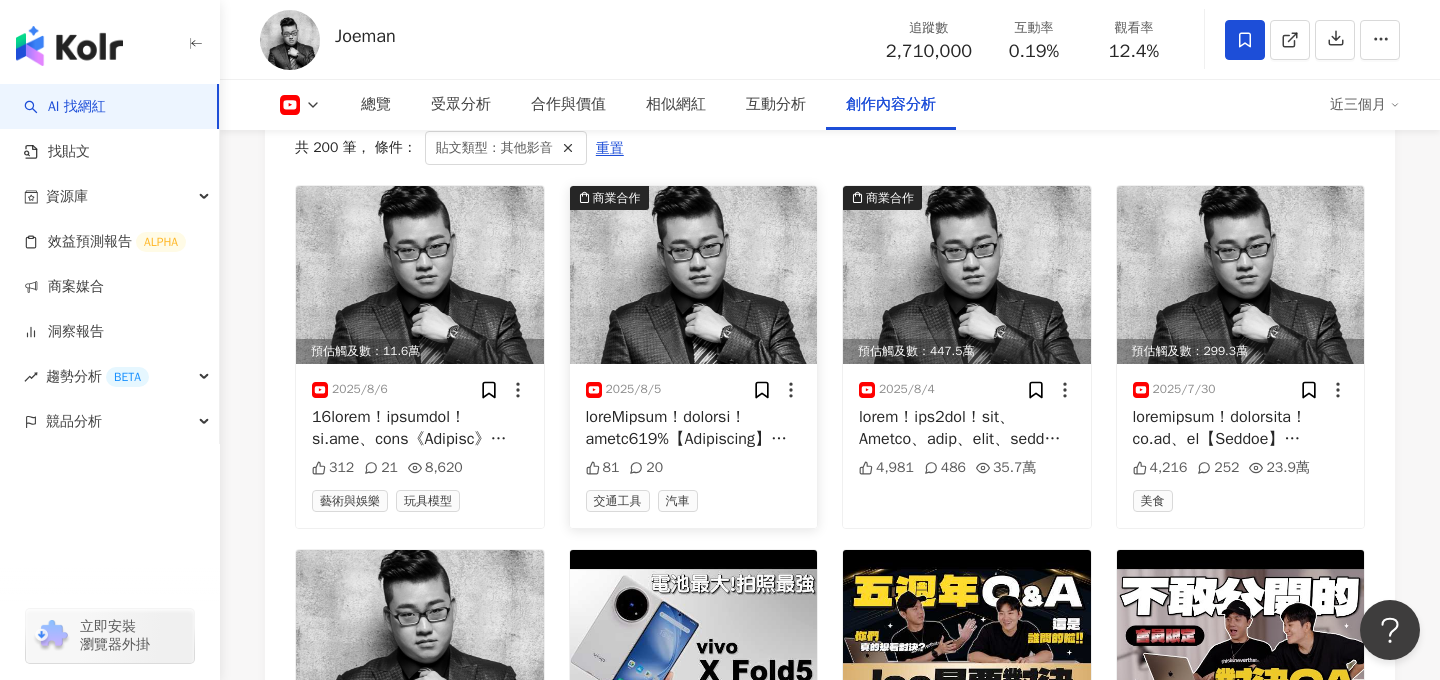 click at bounding box center (694, 275) 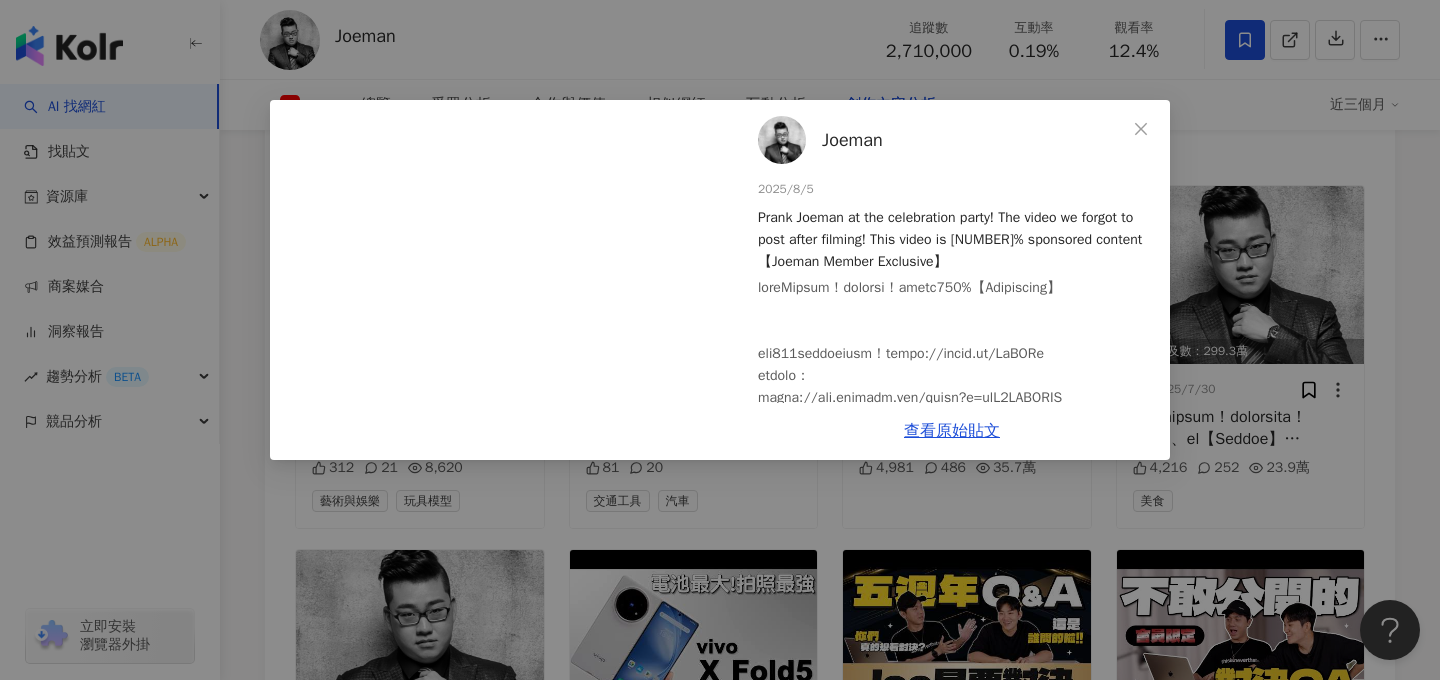 click on "[FIRST] [LAST] [YEAR]/[MONTH]/[DAY] Prank Joeman at the celebration party! The video we forgot to post after filming! This video is [NUMBER]% sponsored content 【Joeman Member Exclusive】 [NUMBER] [NUMBER] [NUMBER] [NUMBER] [NUMBER]" at bounding box center (720, 340) 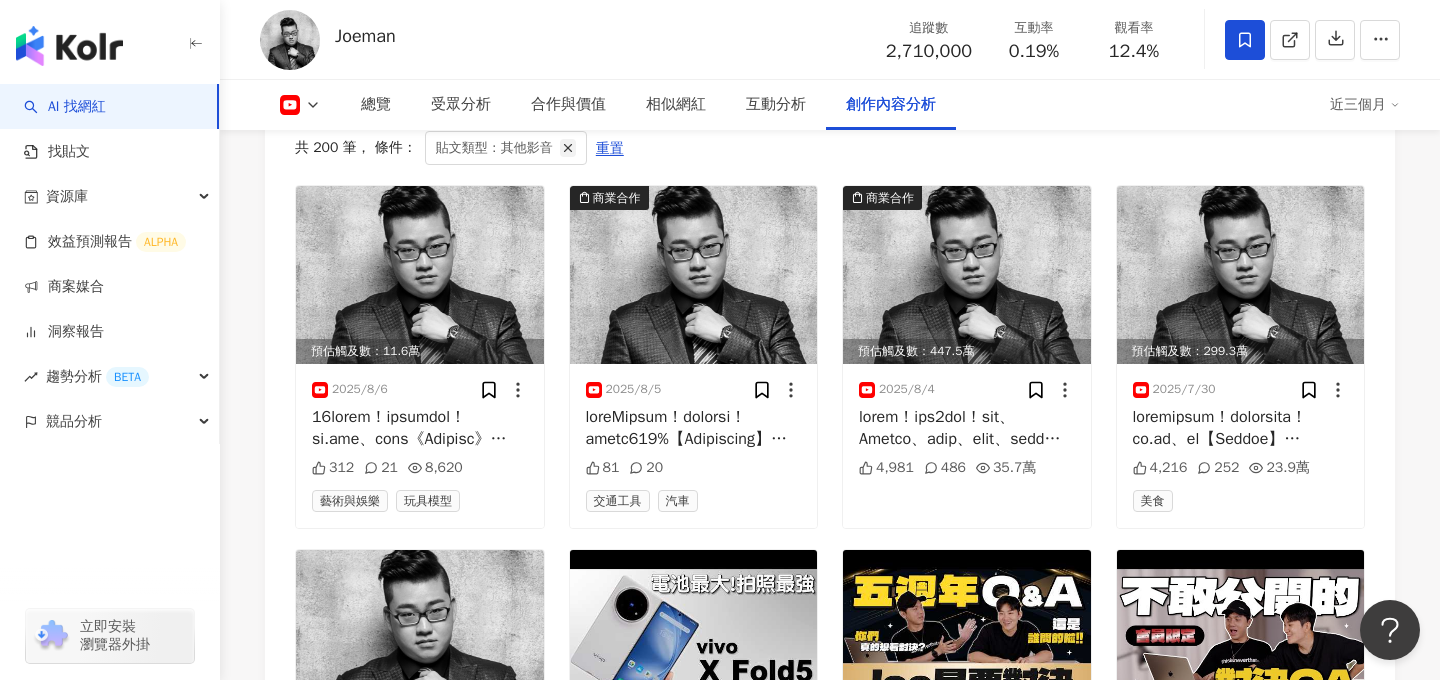 click 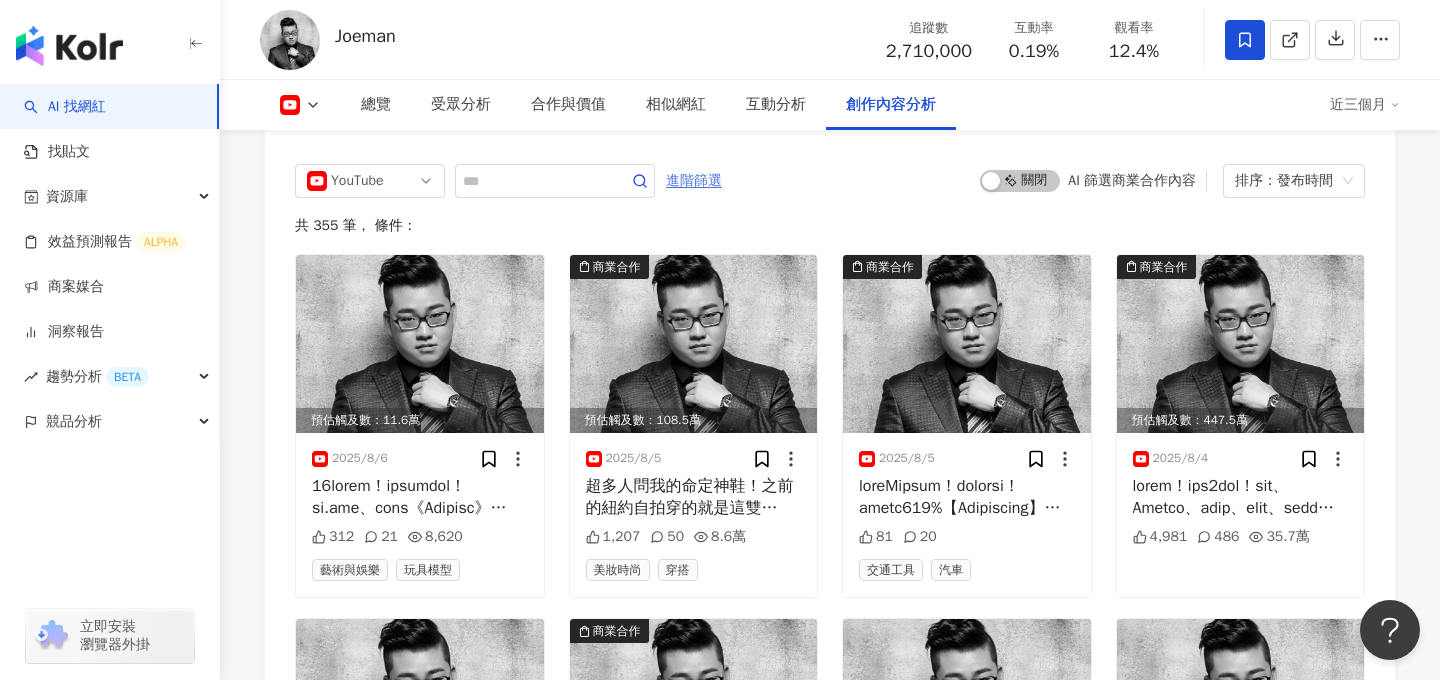 scroll, scrollTop: 5514, scrollLeft: 0, axis: vertical 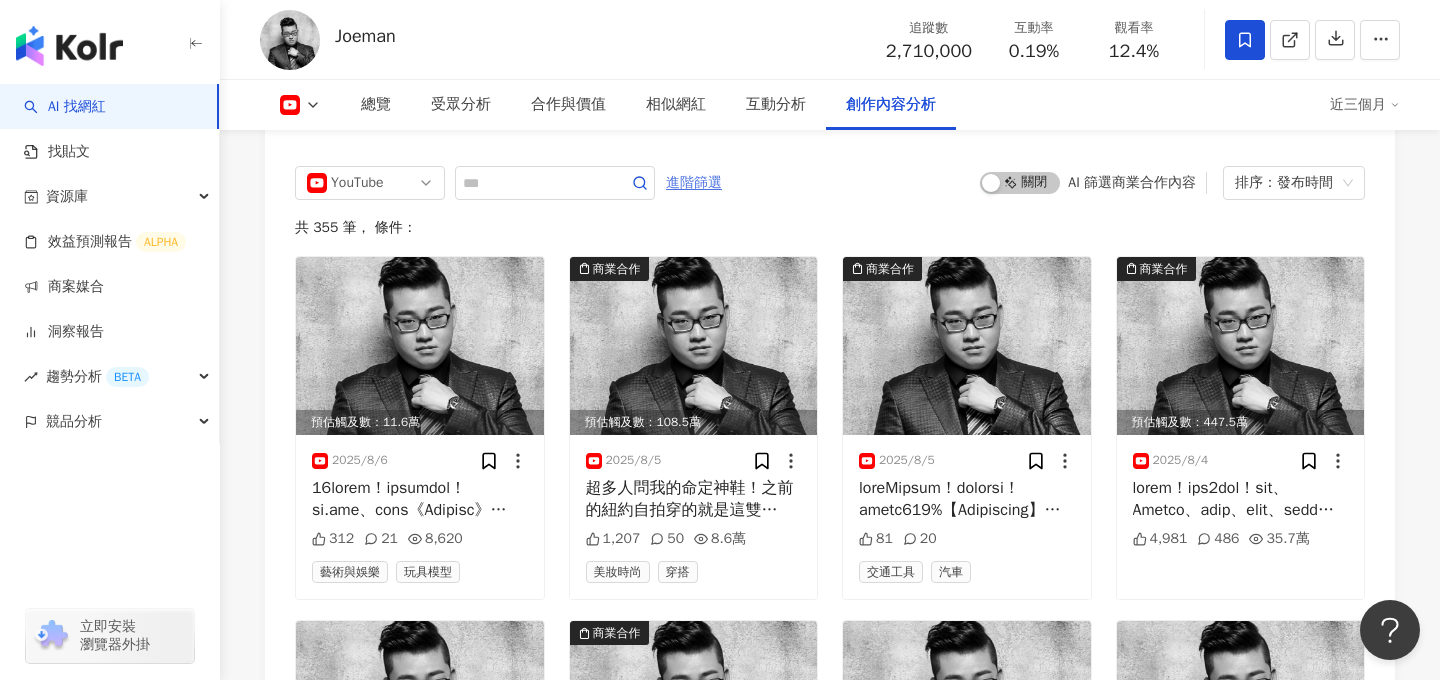 click on "進階篩選" at bounding box center (694, 183) 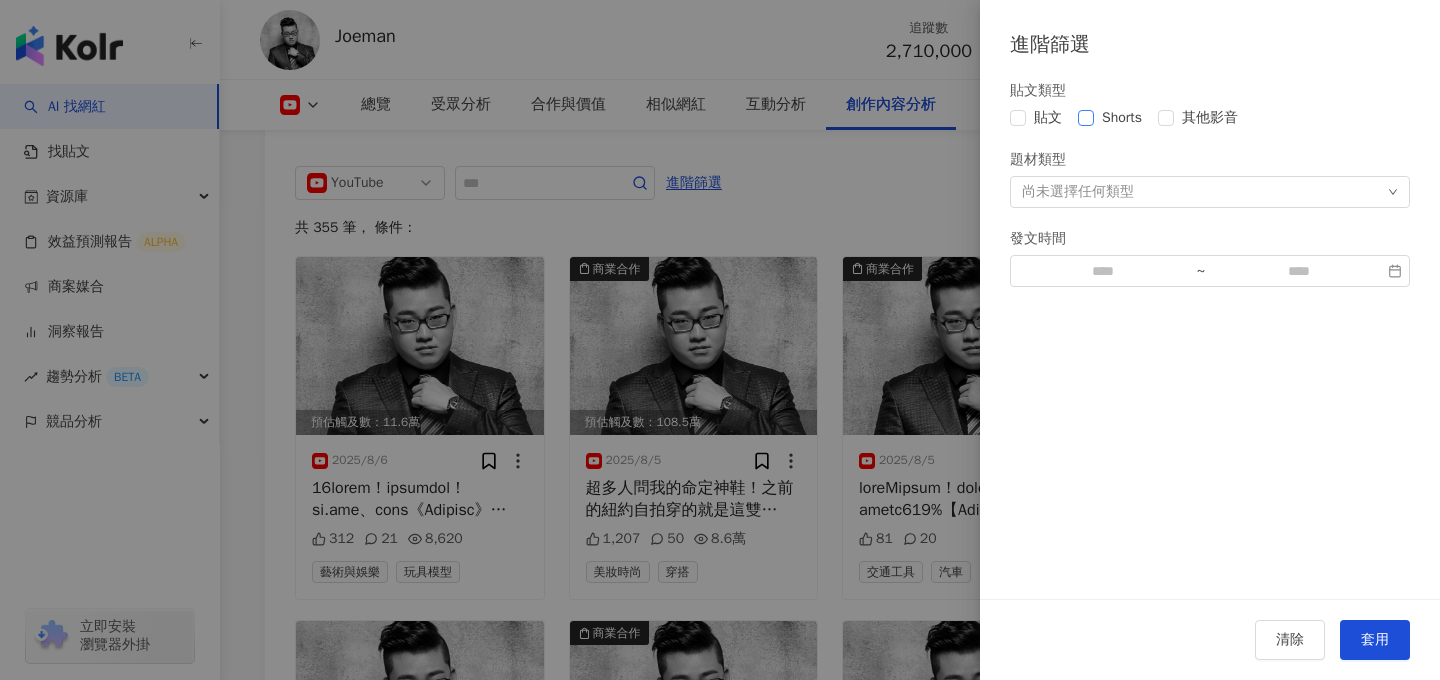 click on "Shorts" at bounding box center [1122, 118] 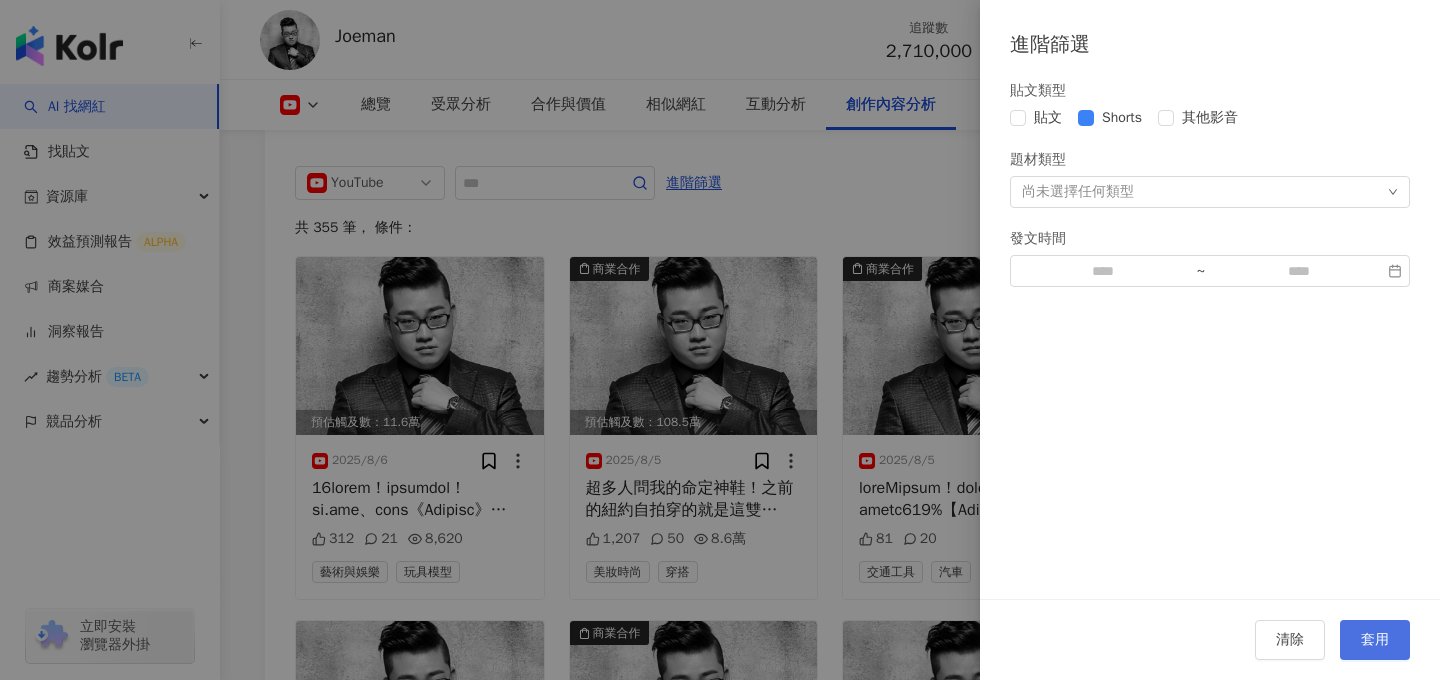 click on "套用" at bounding box center [1375, 640] 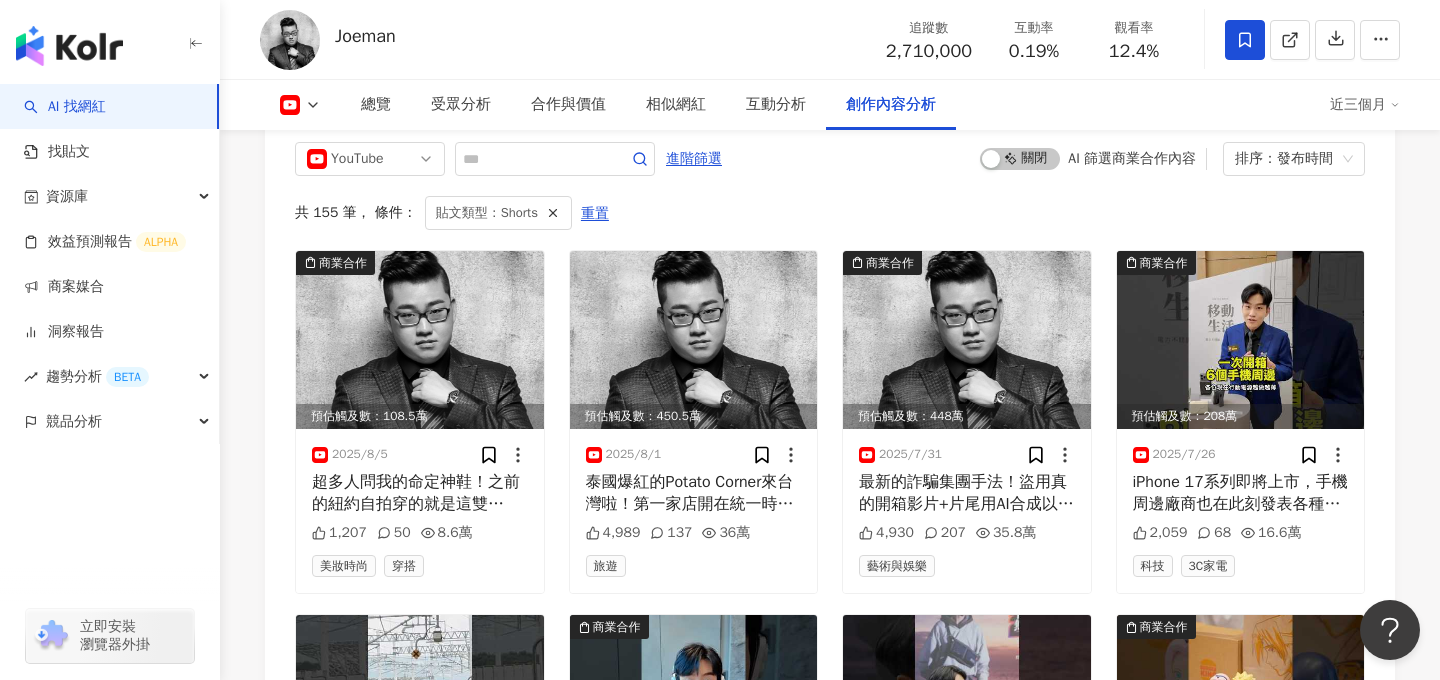 scroll, scrollTop: 5542, scrollLeft: 0, axis: vertical 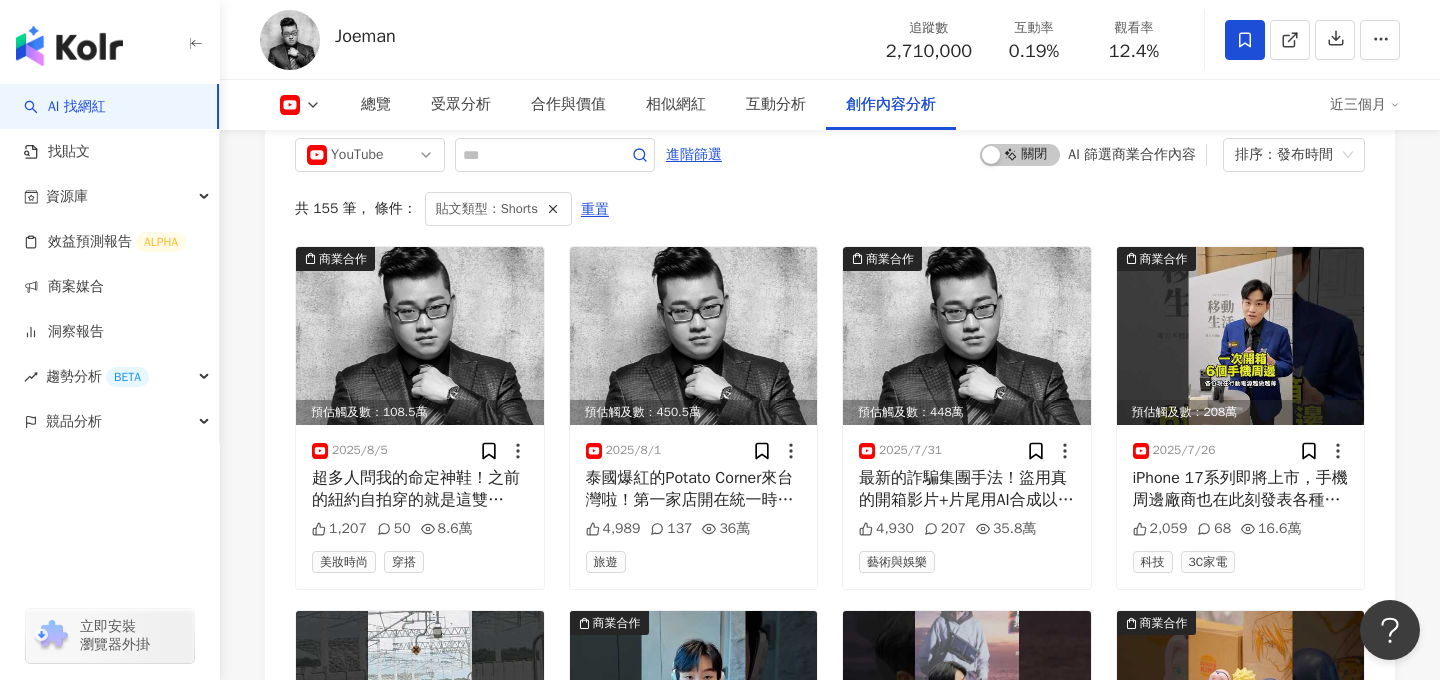 type 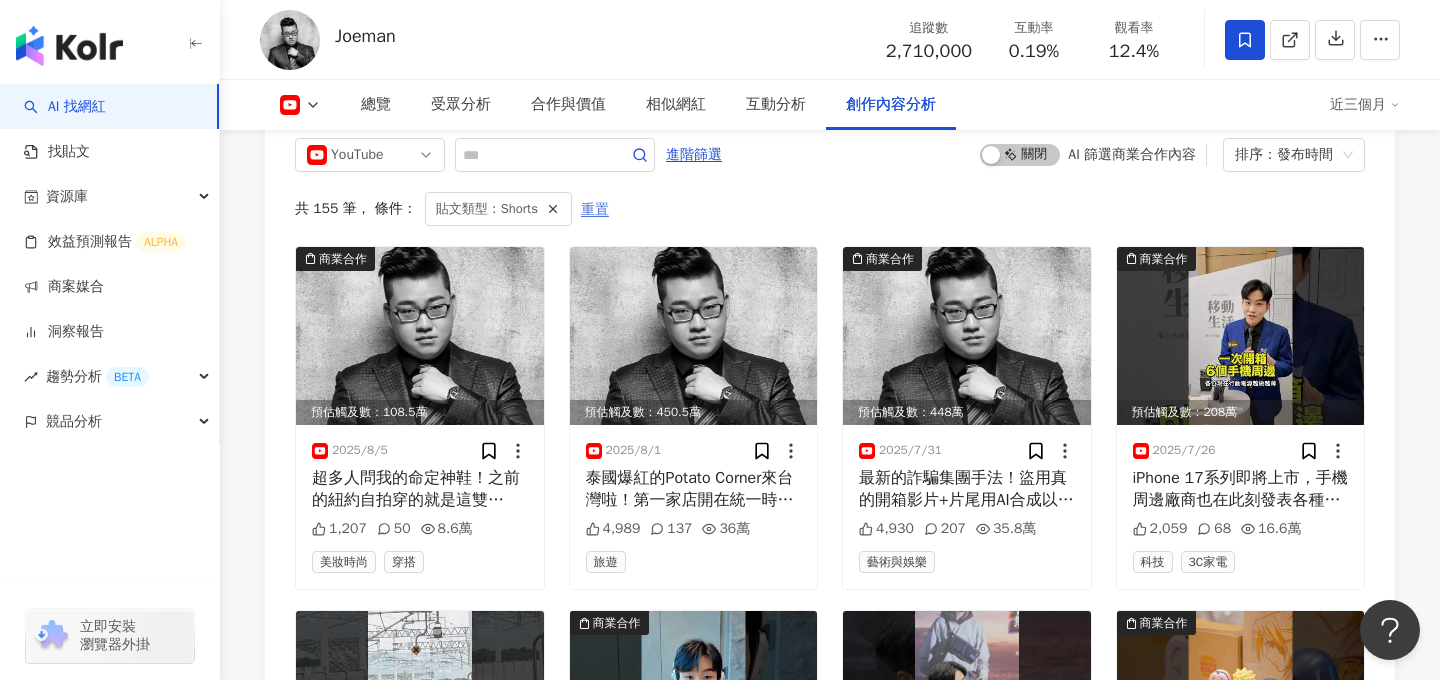 click on "重置" at bounding box center (595, 210) 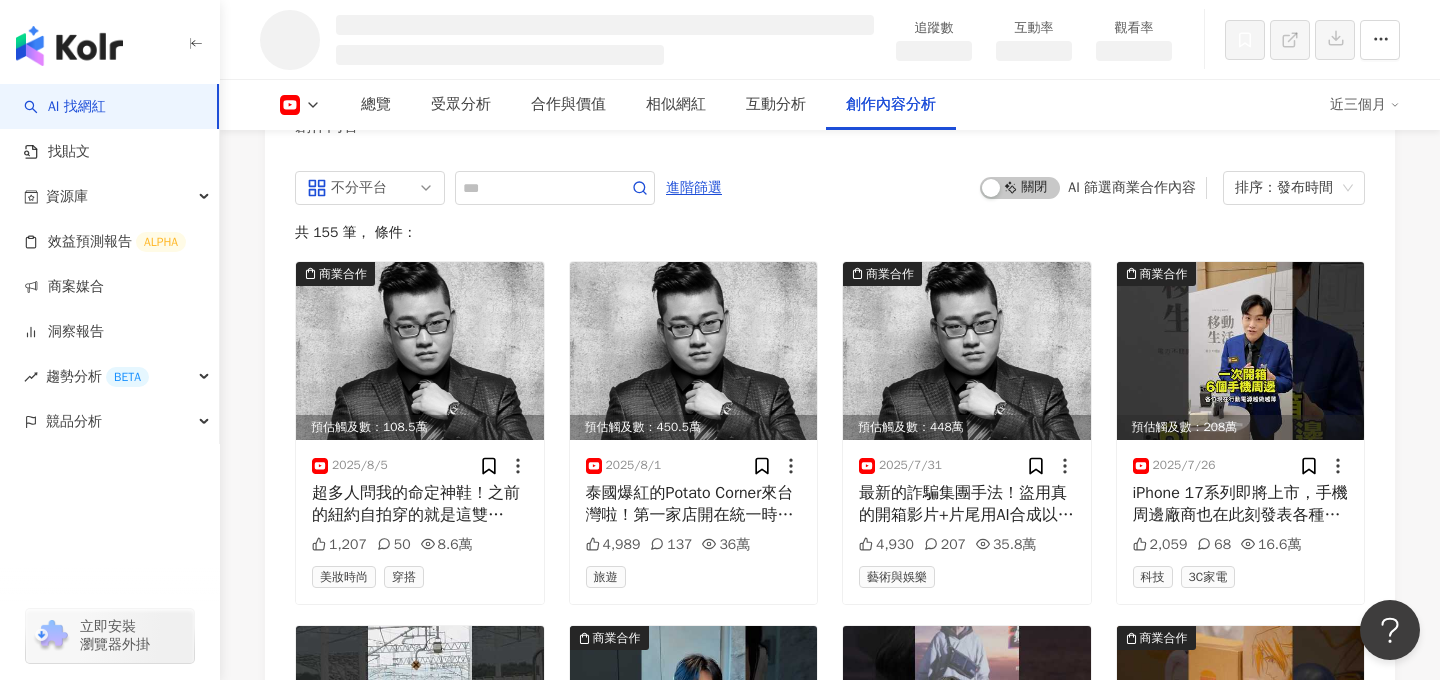 scroll, scrollTop: 4378, scrollLeft: 0, axis: vertical 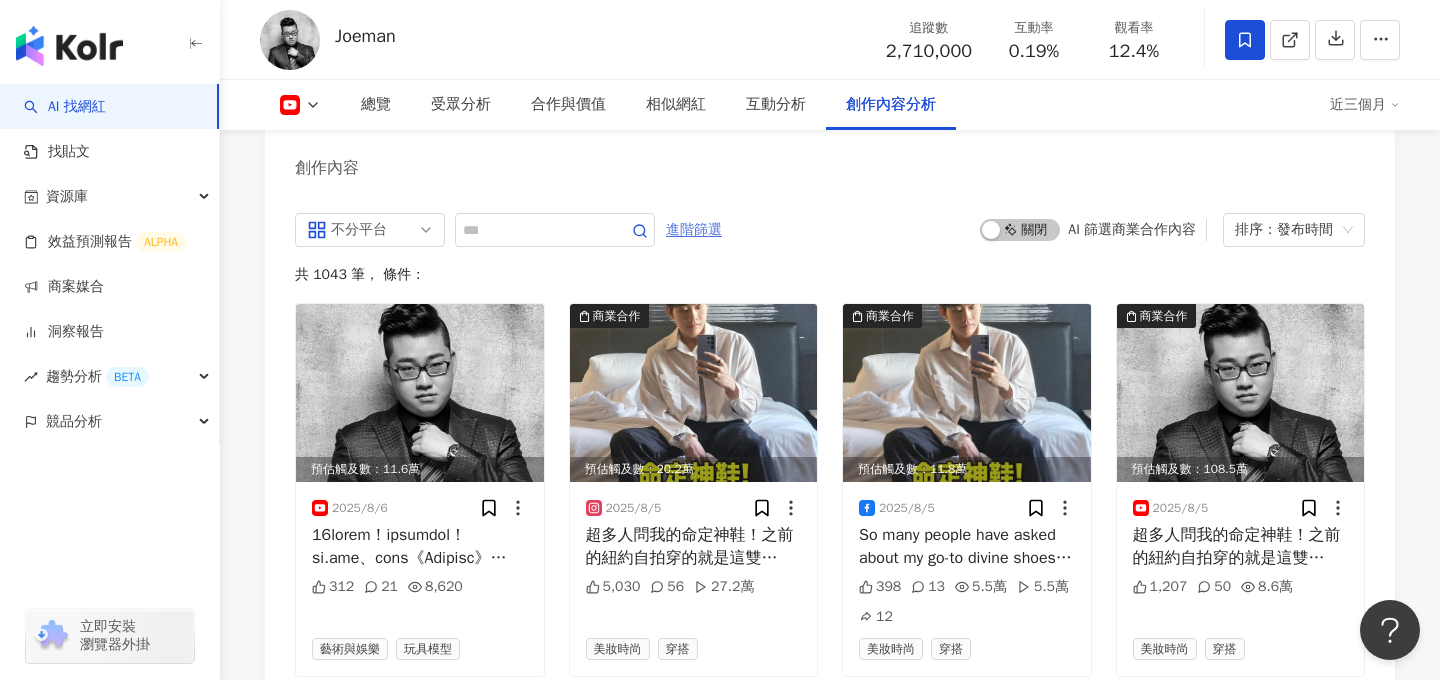 click on "進階篩選" at bounding box center (694, 230) 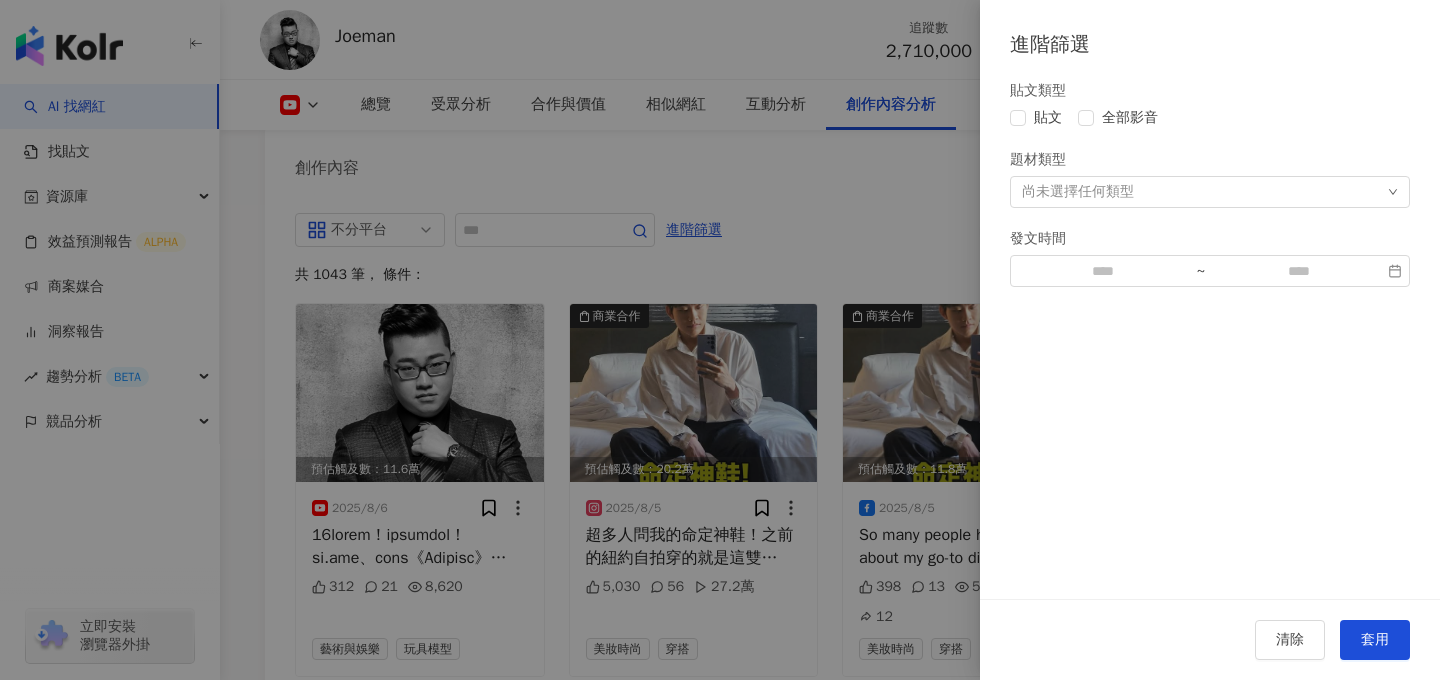 click at bounding box center (720, 340) 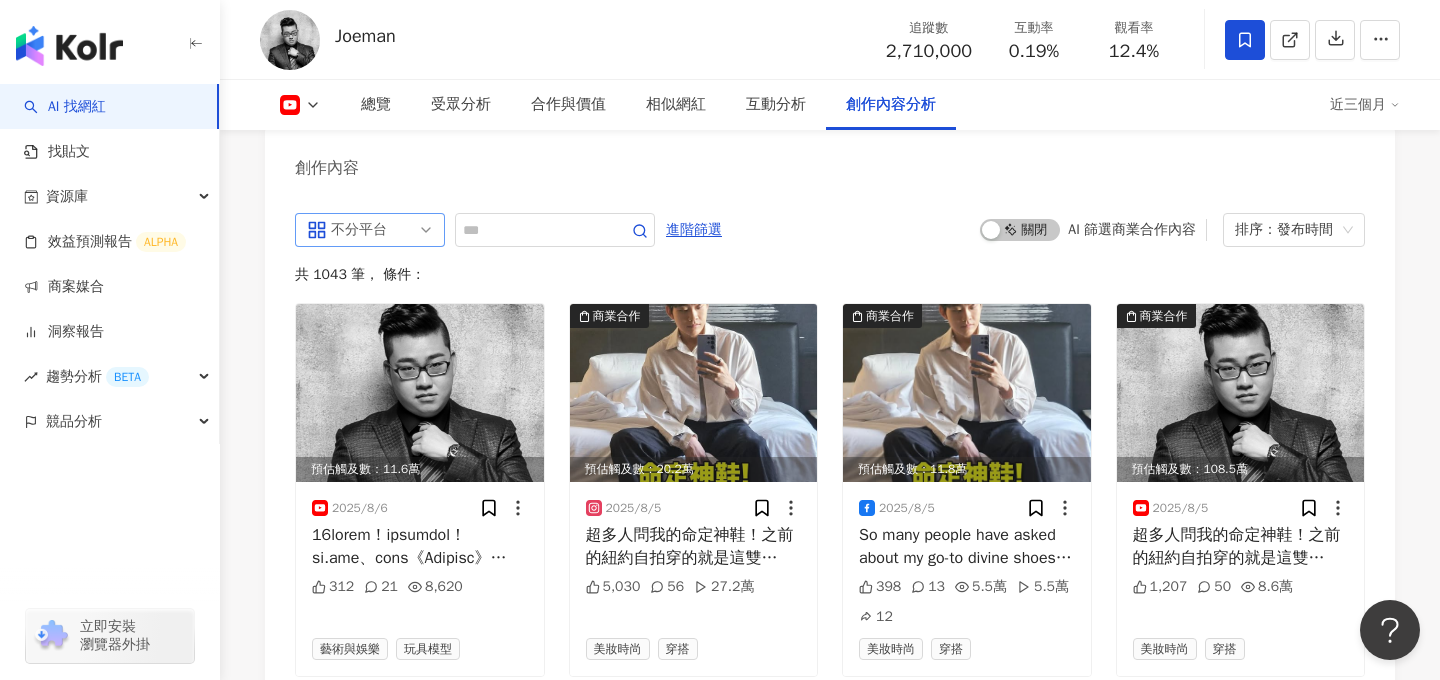 click on "不分平台" at bounding box center [370, 230] 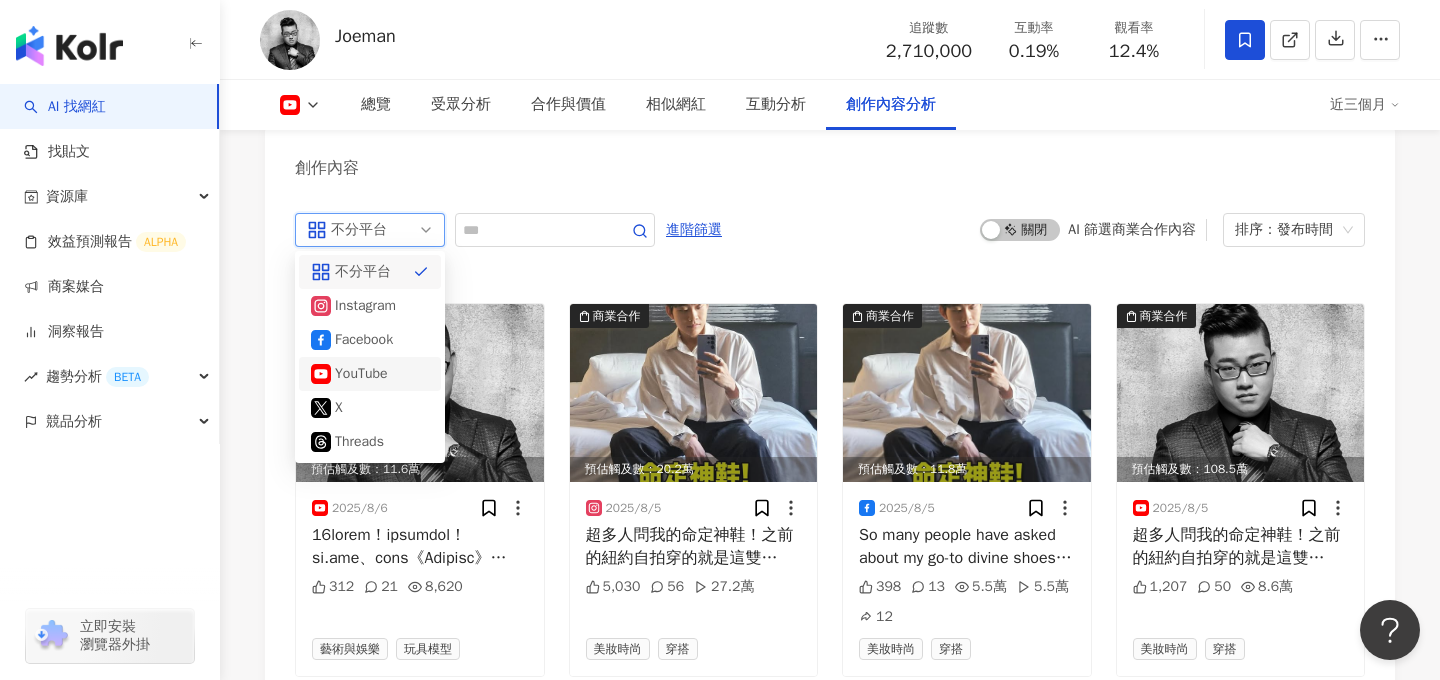 click on "YouTube" at bounding box center [367, 374] 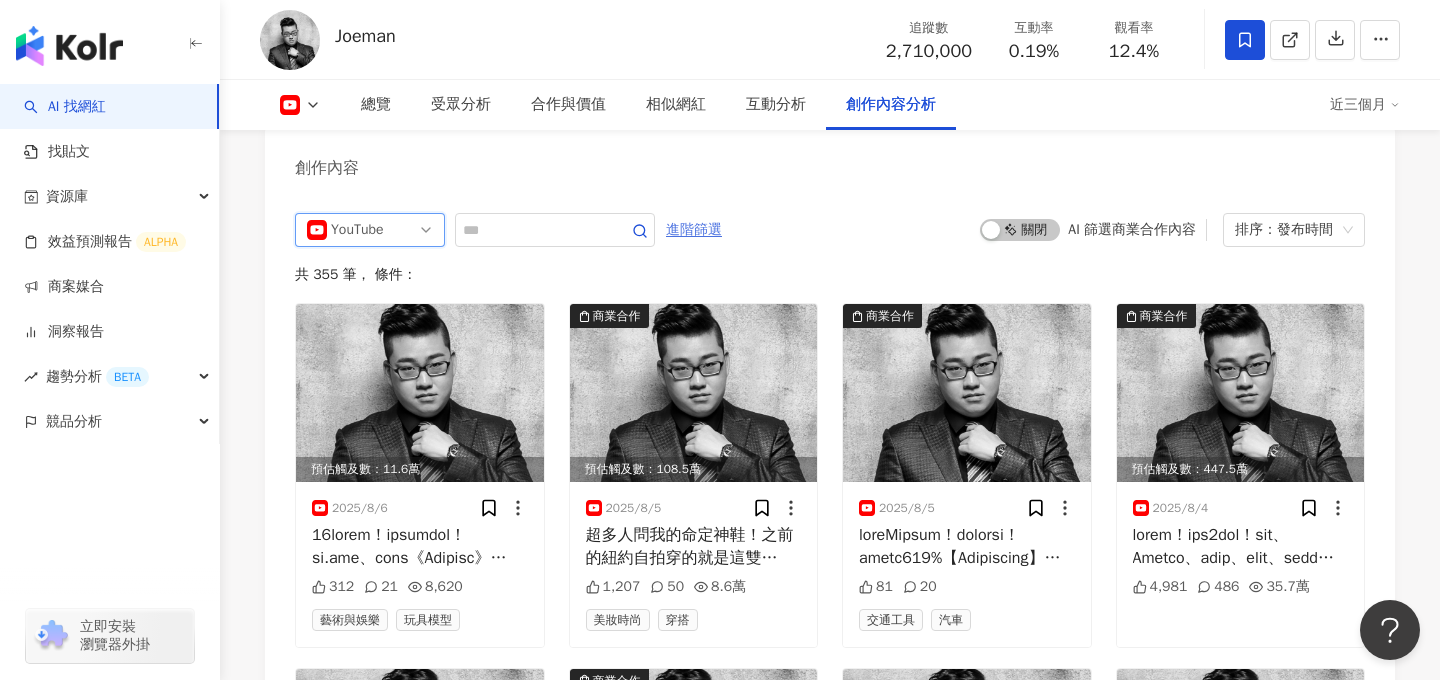 click on "進階篩選" at bounding box center (694, 230) 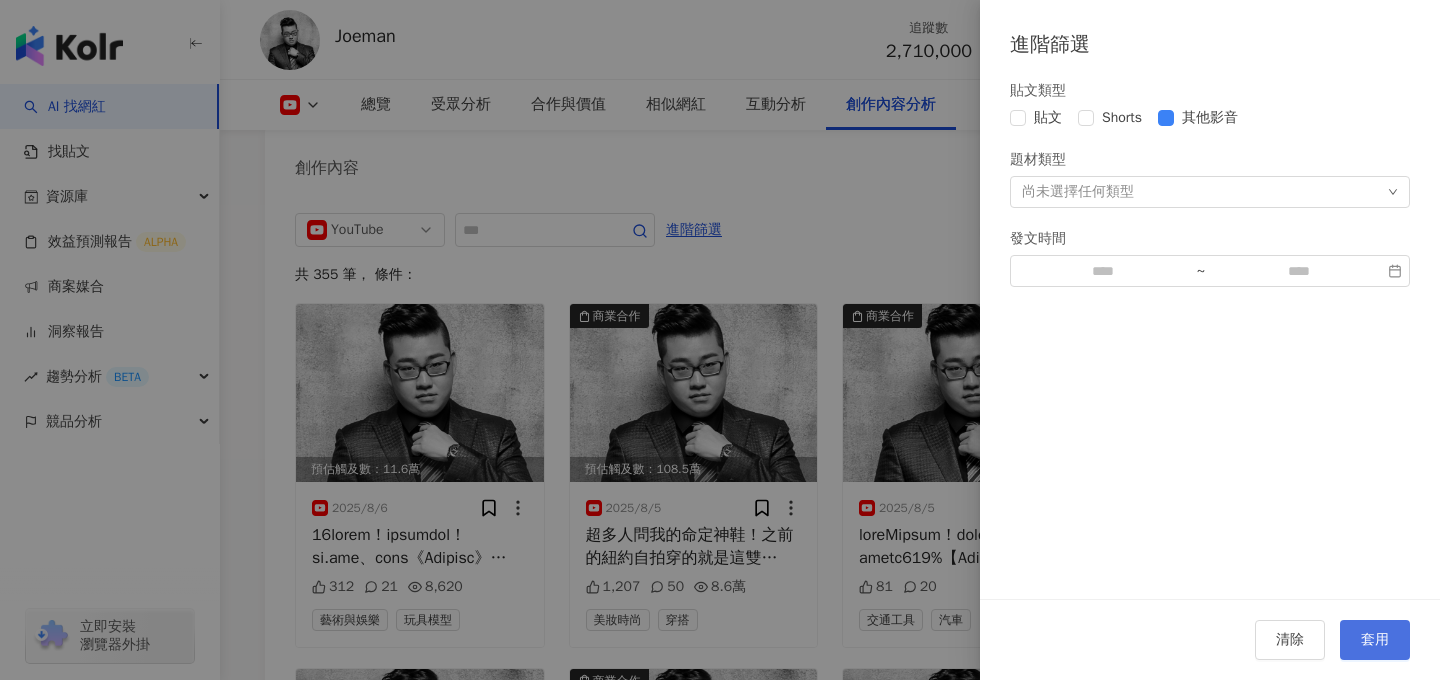 click on "套用" at bounding box center [1375, 640] 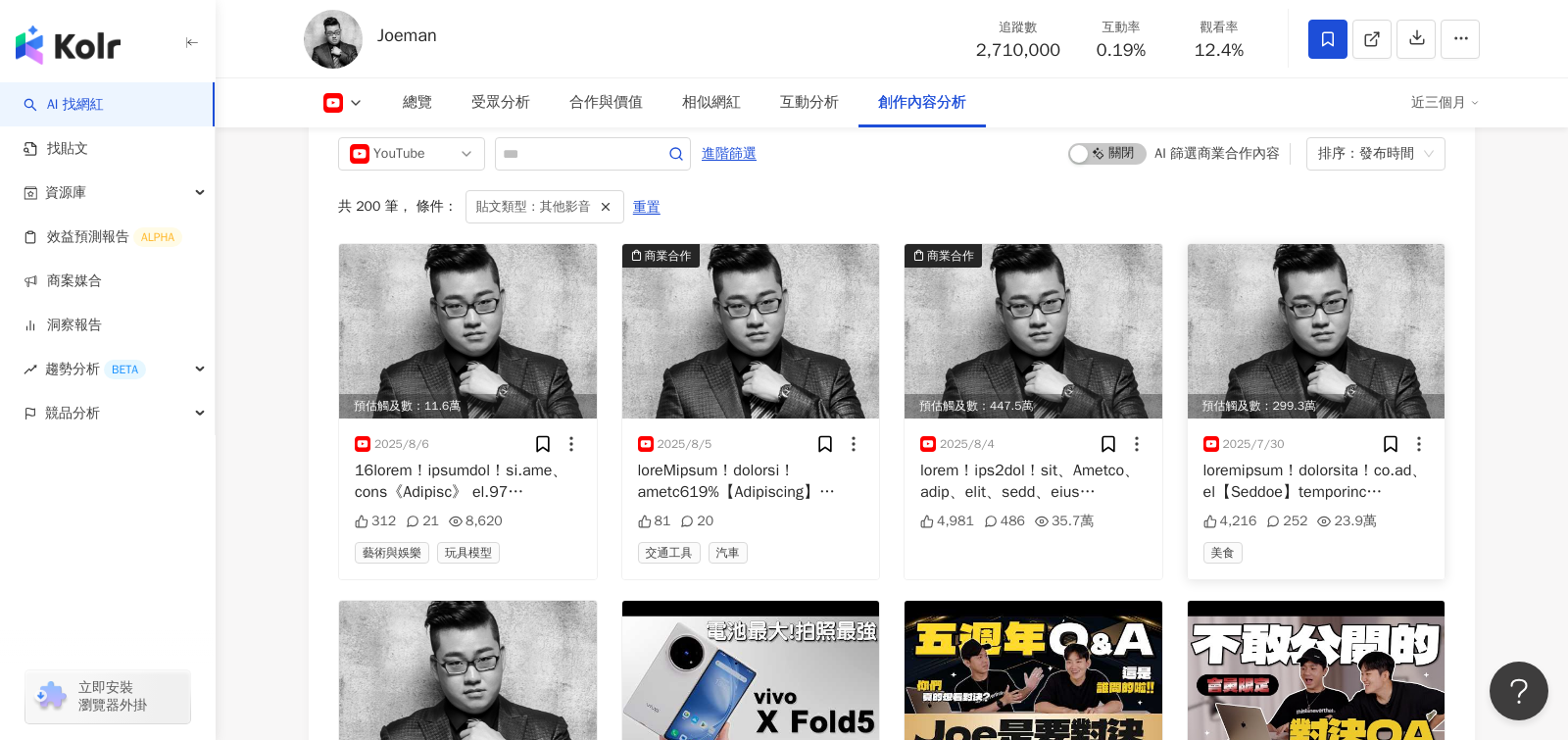 scroll, scrollTop: 5429, scrollLeft: 0, axis: vertical 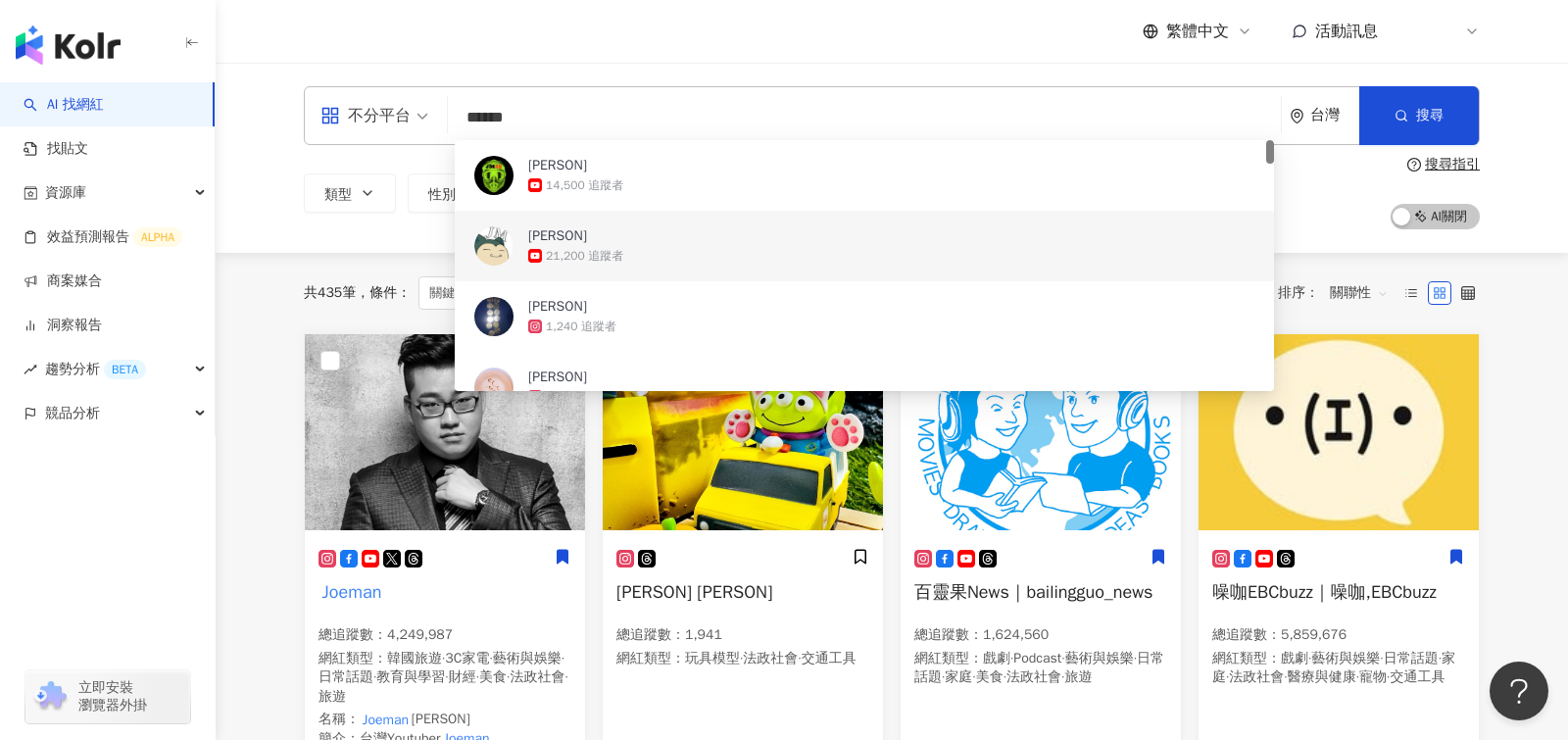 click on "不分平台 ****** 台灣 搜尋 105402a8-4c20-46a3-b42f-5ccb232e14bb b2a125c3-0f7e-4819-9b46-2f3f2a2c6dbc 15861988-e81e-4c93-ad66-ebe38651574e Joeman25 14,500   追蹤者 joeman543 21,200   追蹤者 Joemuhammed 1,240   追蹤者 Toshiko 1,427   追蹤者 joeman0222 tiktok-icon 5,605   追蹤者 類型 性別 追蹤數 互動率 觀看率 合作費用預估  更多篩選 搜尋指引 AI  開啟 AI  關閉" at bounding box center (892, 158) 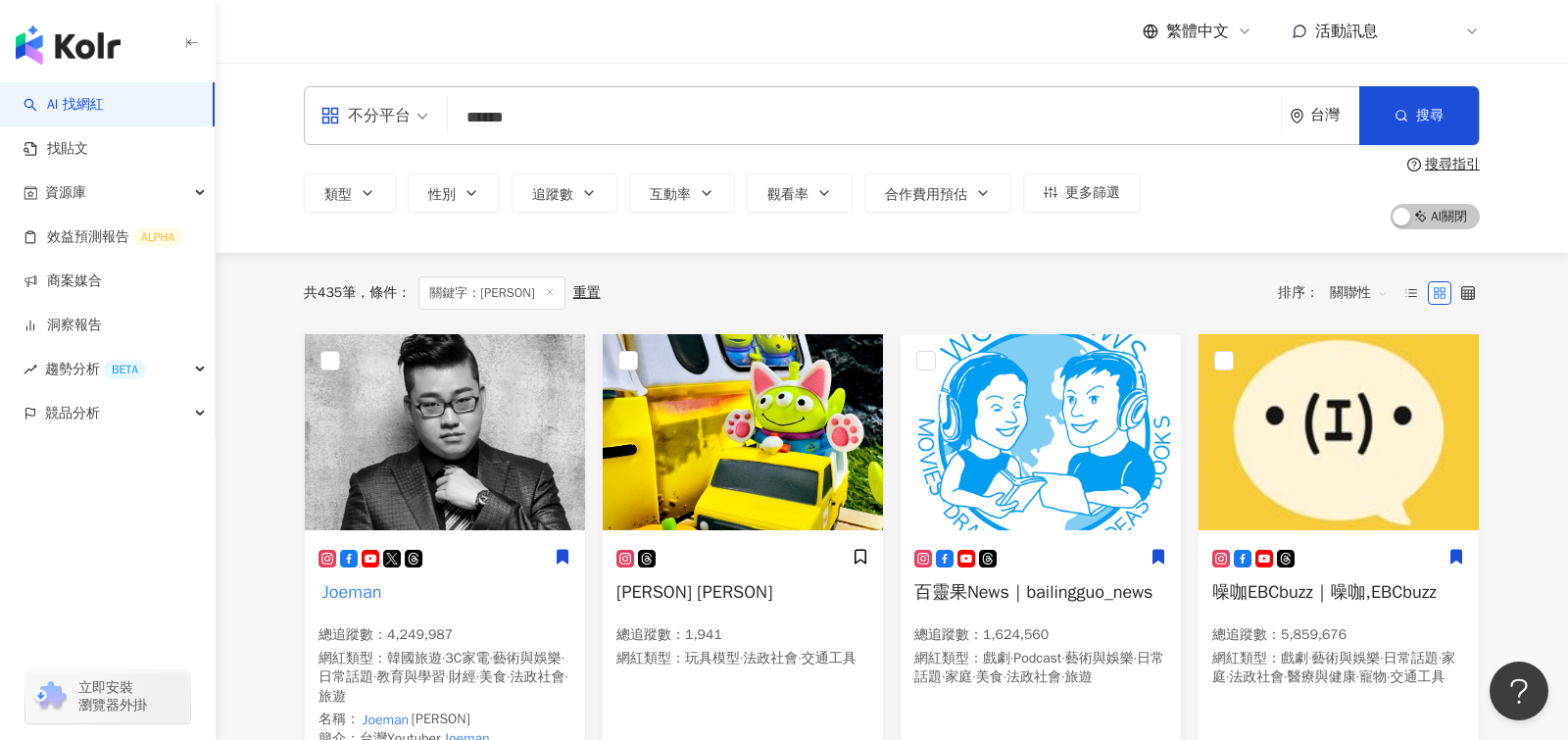 click on "重置" at bounding box center (587, 293) 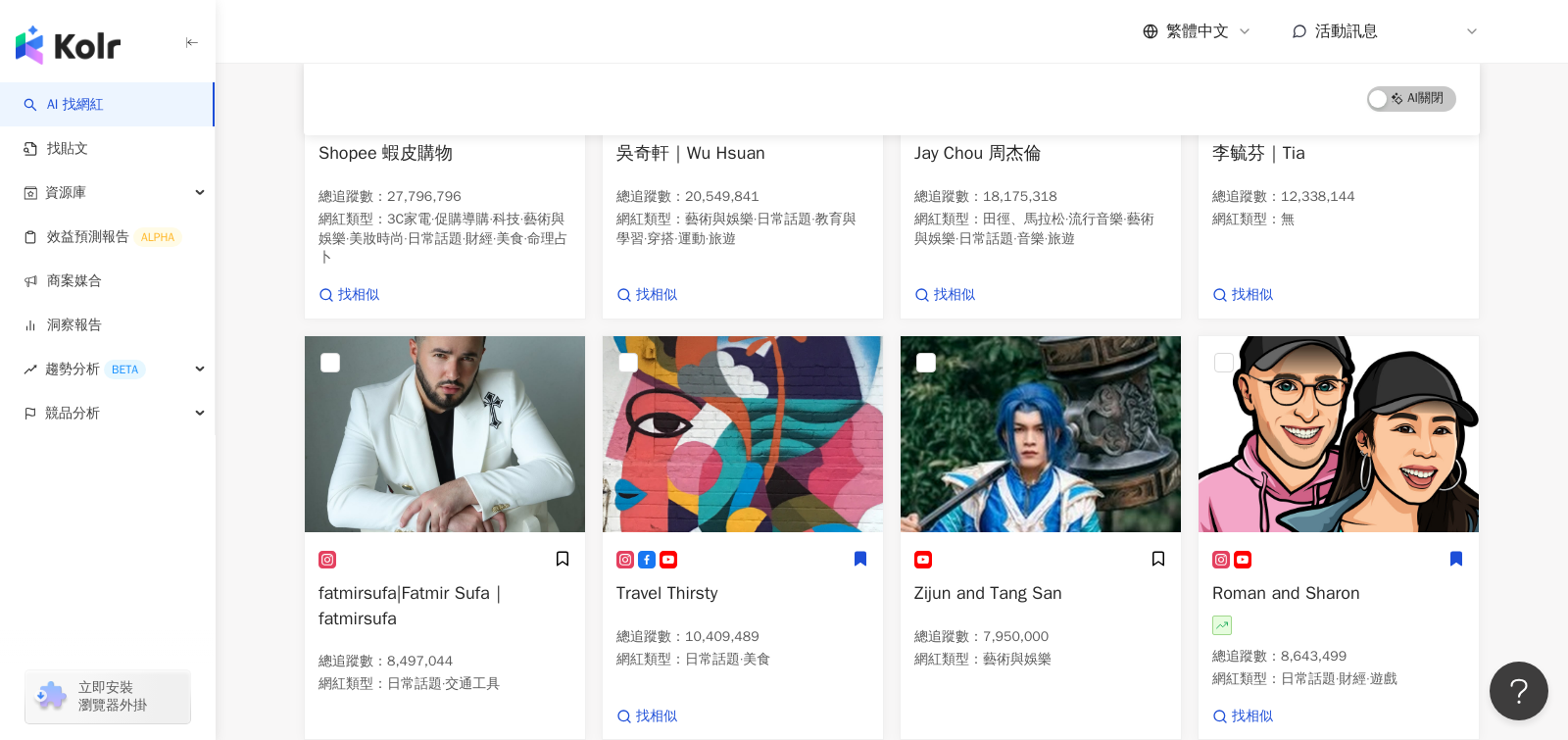 scroll, scrollTop: 467, scrollLeft: 0, axis: vertical 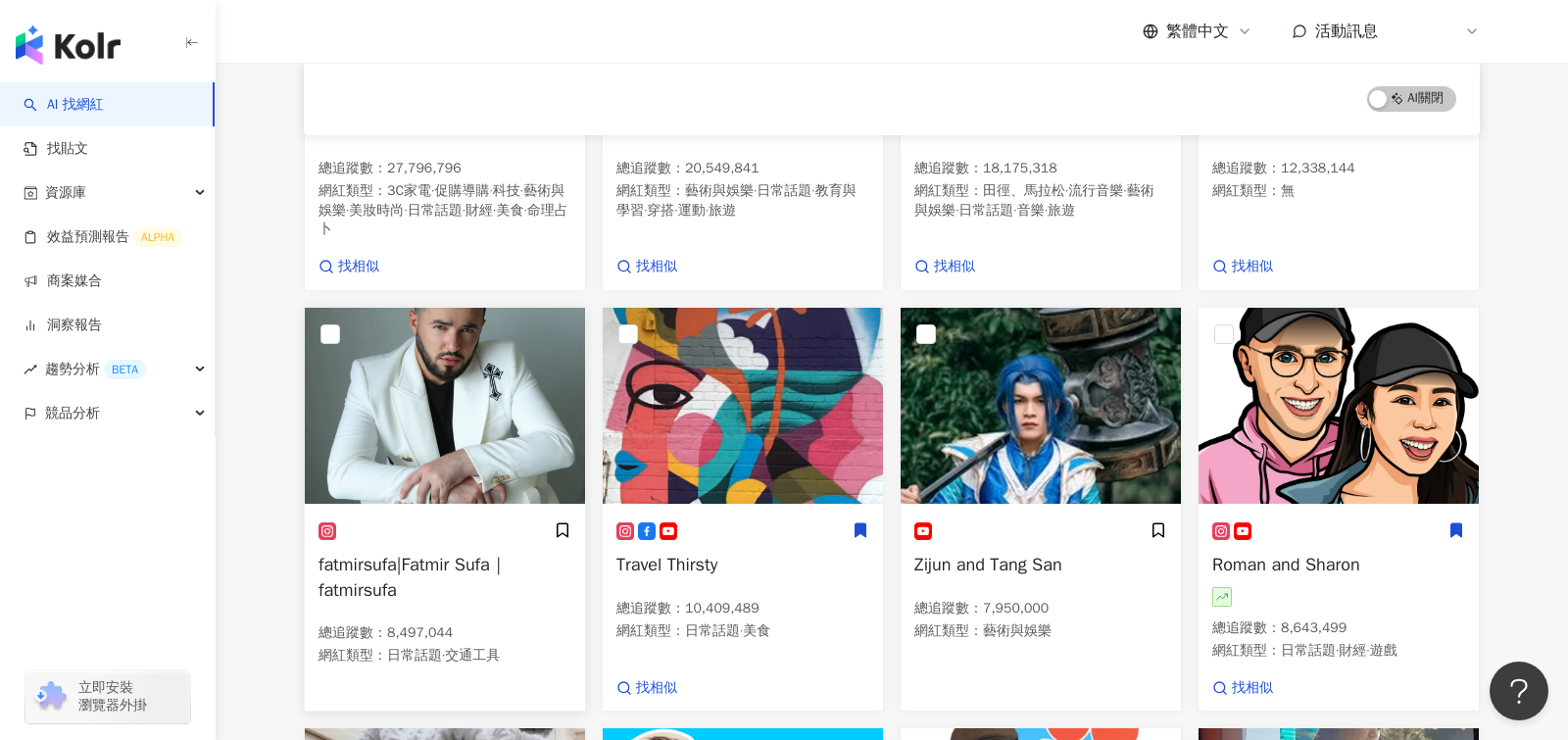 click on "fatmirsufa|Fatmir Sufa｜fatmirsufa" at bounding box center [445, 577] 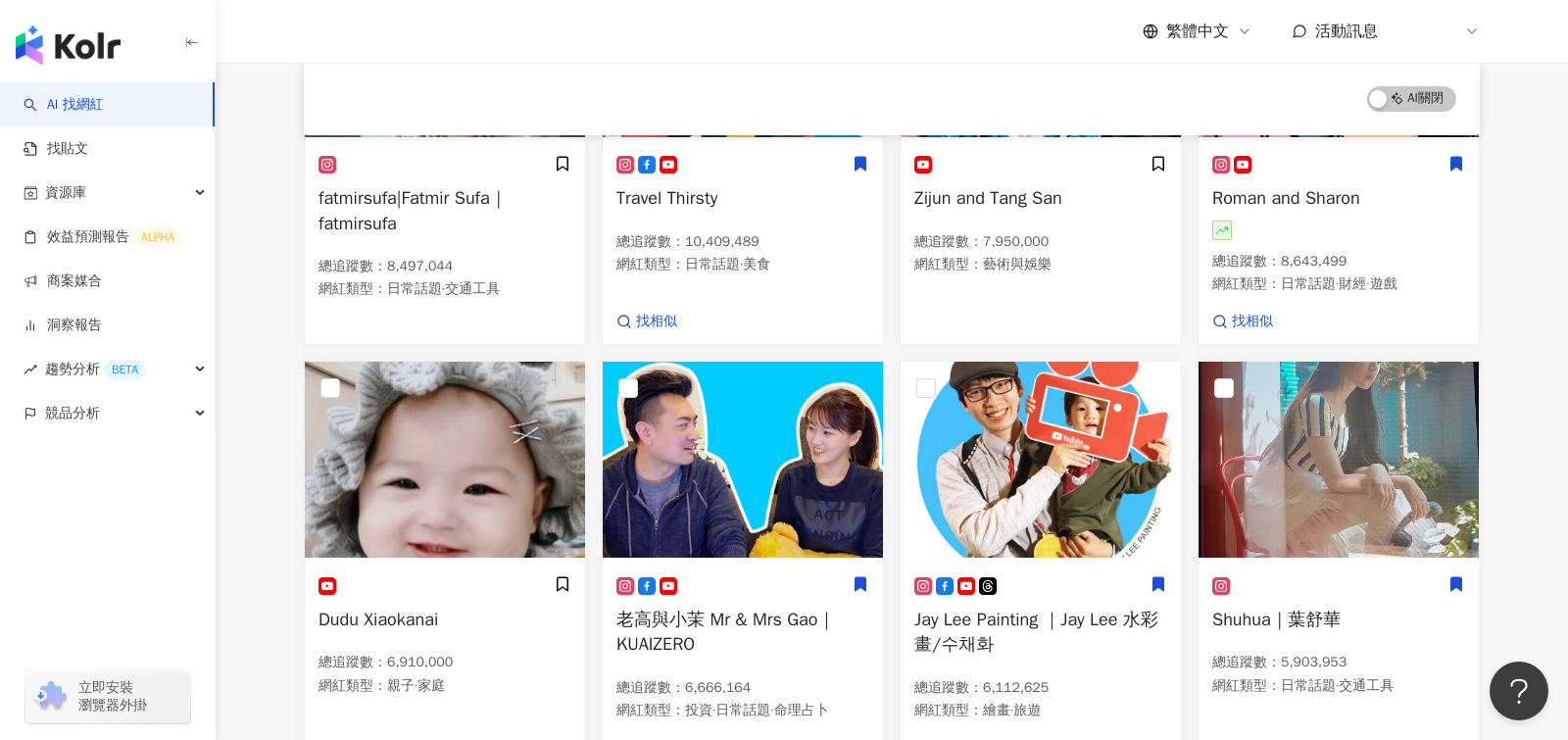scroll, scrollTop: 841, scrollLeft: 0, axis: vertical 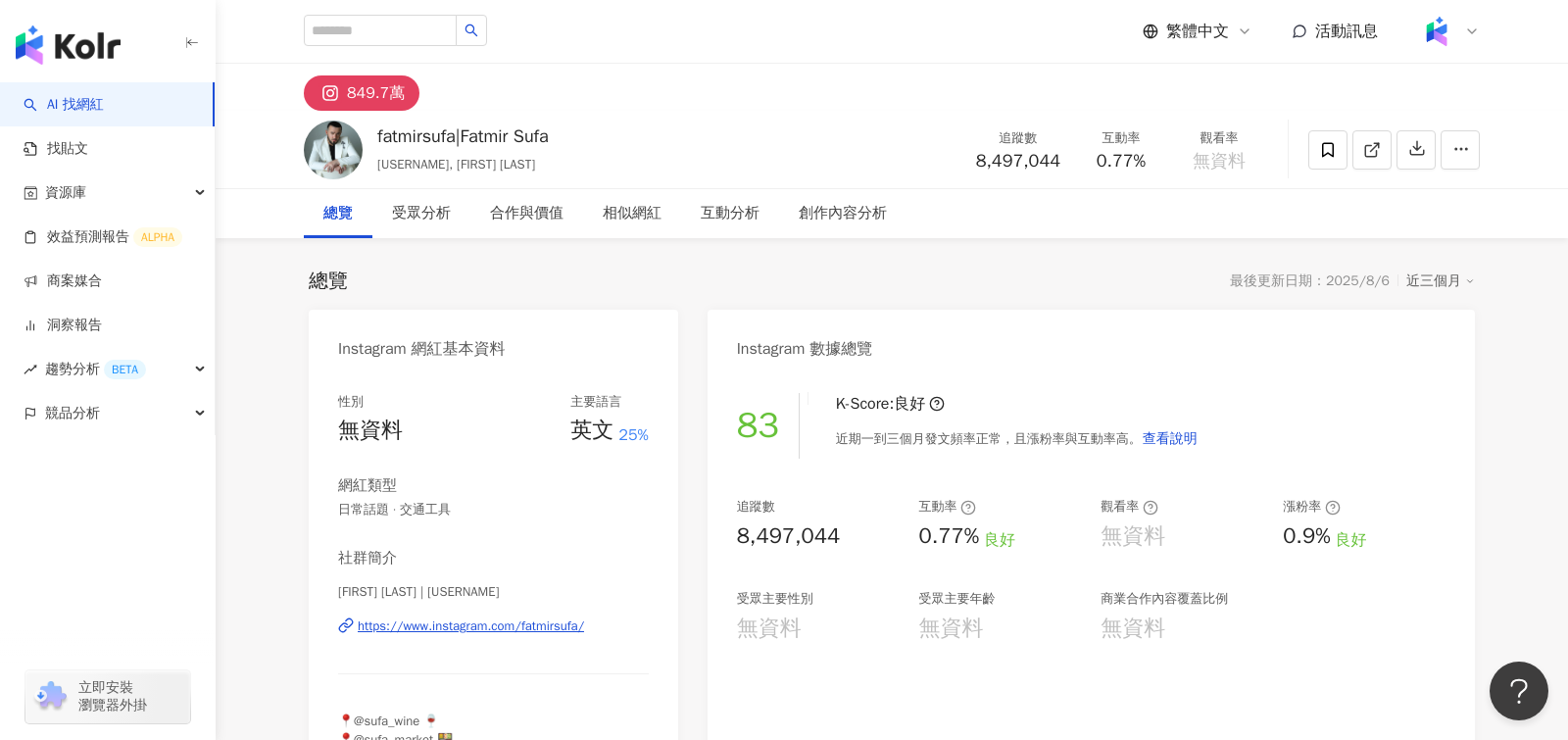 click on "fatmirsufa|Fatmir Sufa" at bounding box center [463, 136] 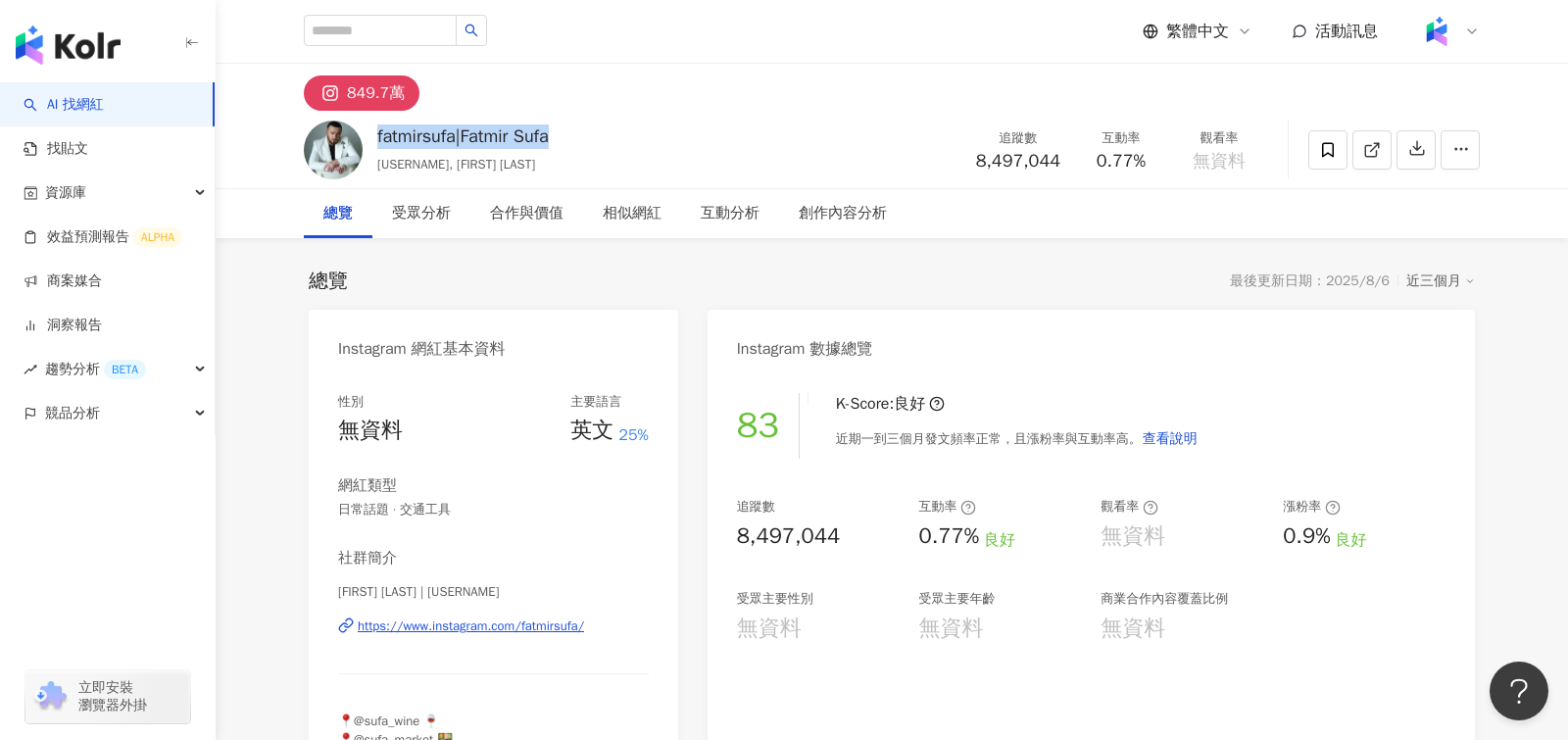 click on "fatmirsufa|Fatmir Sufa" at bounding box center [463, 136] 